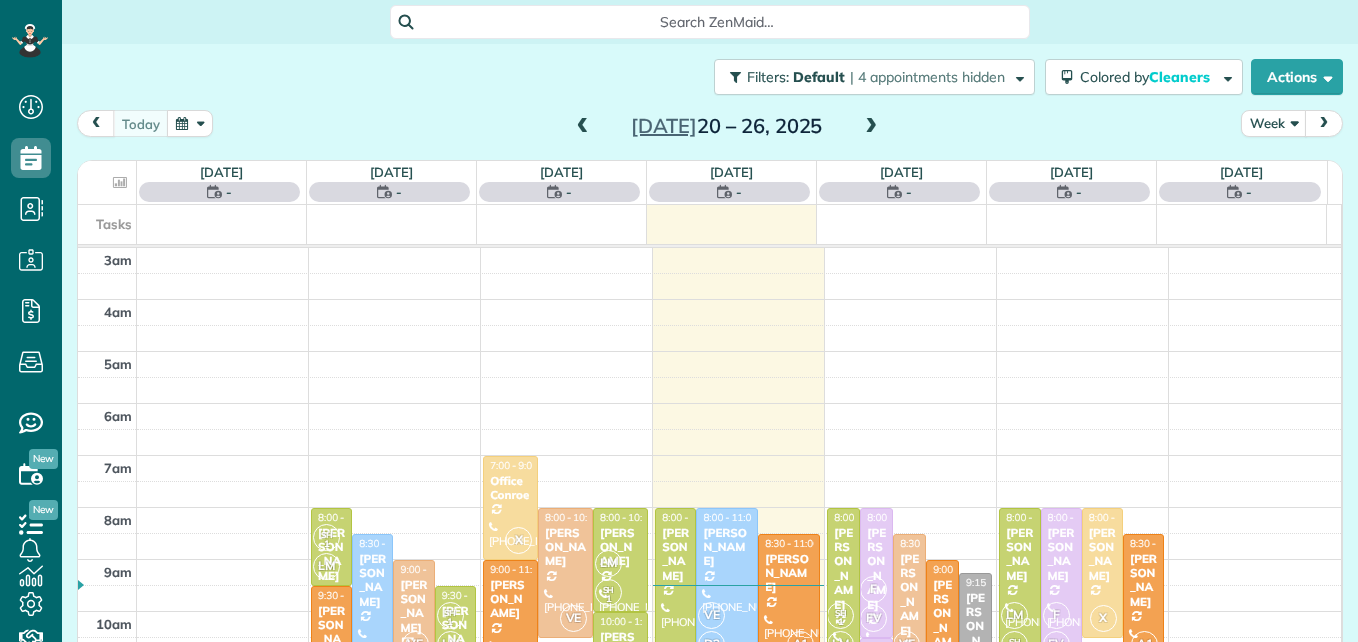 scroll, scrollTop: 0, scrollLeft: 0, axis: both 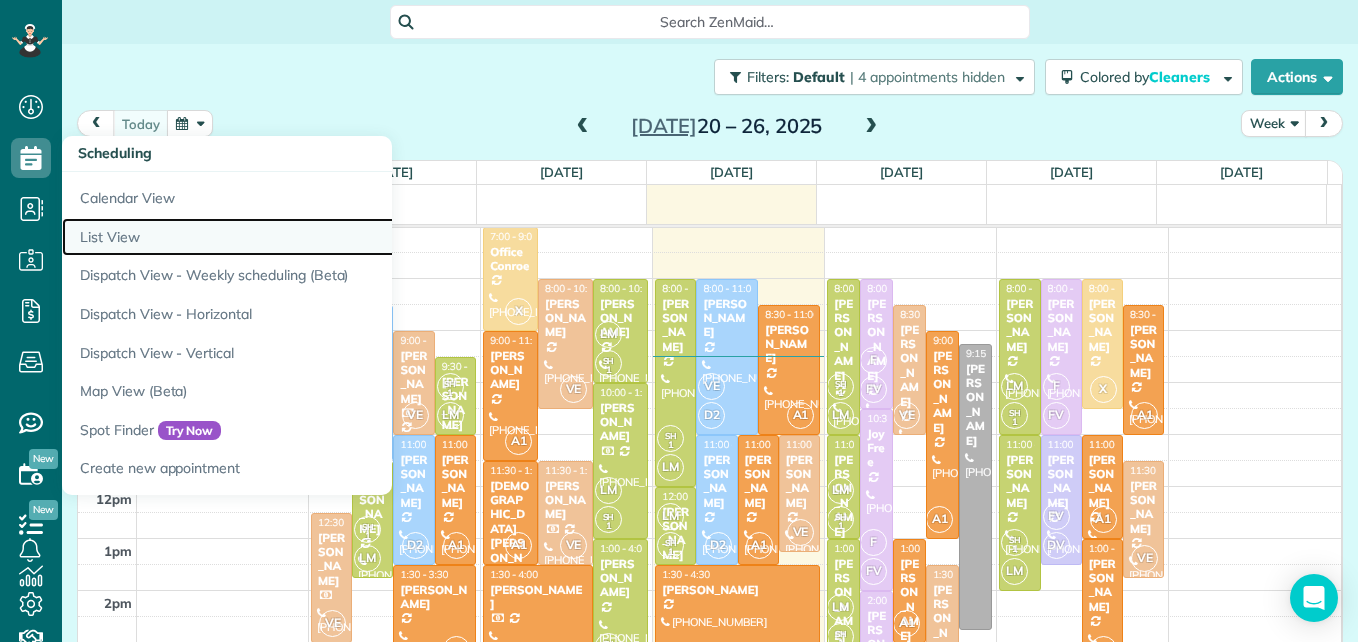 click on "List View" at bounding box center (312, 237) 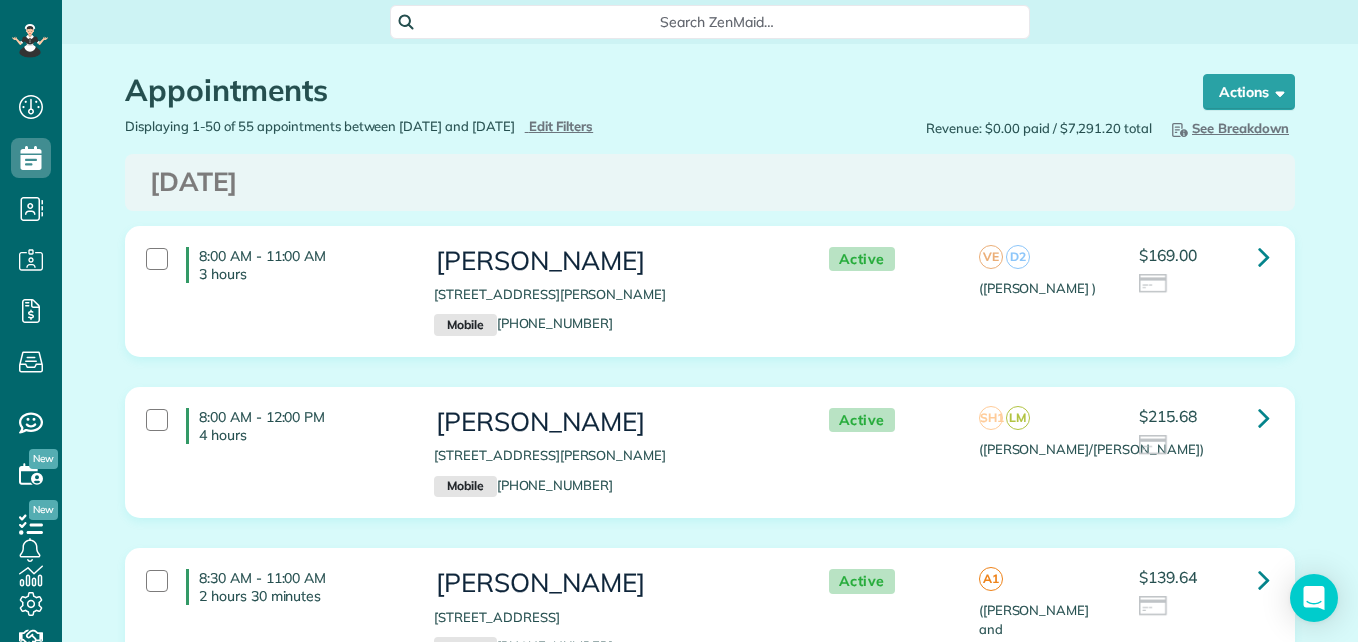 scroll, scrollTop: 642, scrollLeft: 62, axis: both 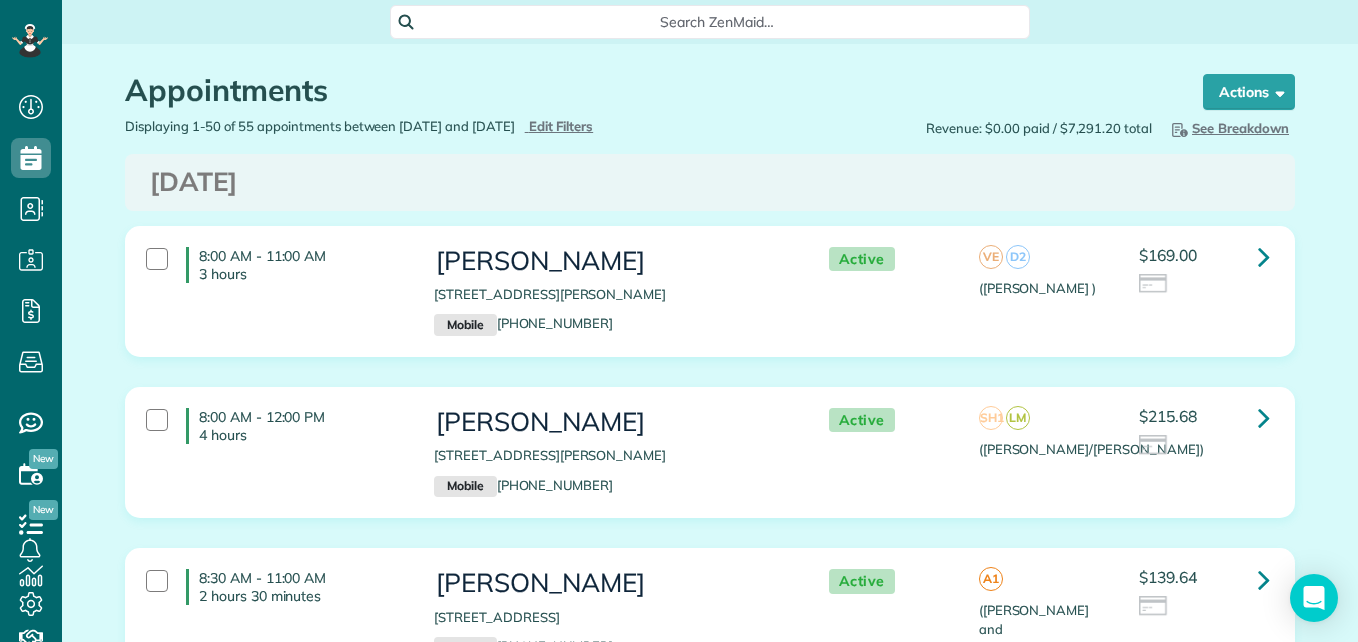 click on "Displaying 1-50 of 55 appointments
between
07/23/2025 and 07/30/2025
Hide Filters
Edit Filters
Revenue: $0.00 paid / $7,291.20 total
Hide Breakdown
See Breakdown
Total Revenue
$7,291.20
55 Appts.
Active Appointments
$7,509.22
55 Appts.
Unpaid Appointments
$7,509.22
55 Appts.
Assigned Appointments
$9,940.22
54 Appts.
Unassigned Appointments
$259.00
1 Appts.
9 Cleaners" at bounding box center [710, 128] 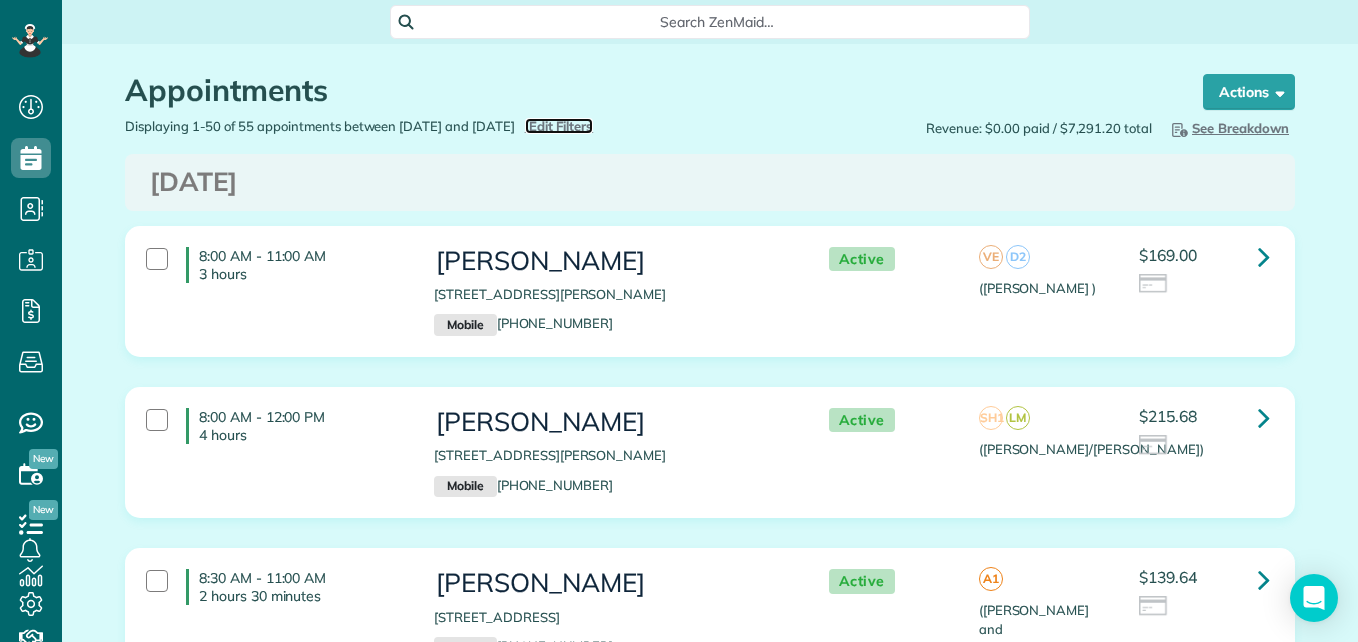 click on "Edit Filters" at bounding box center [561, 126] 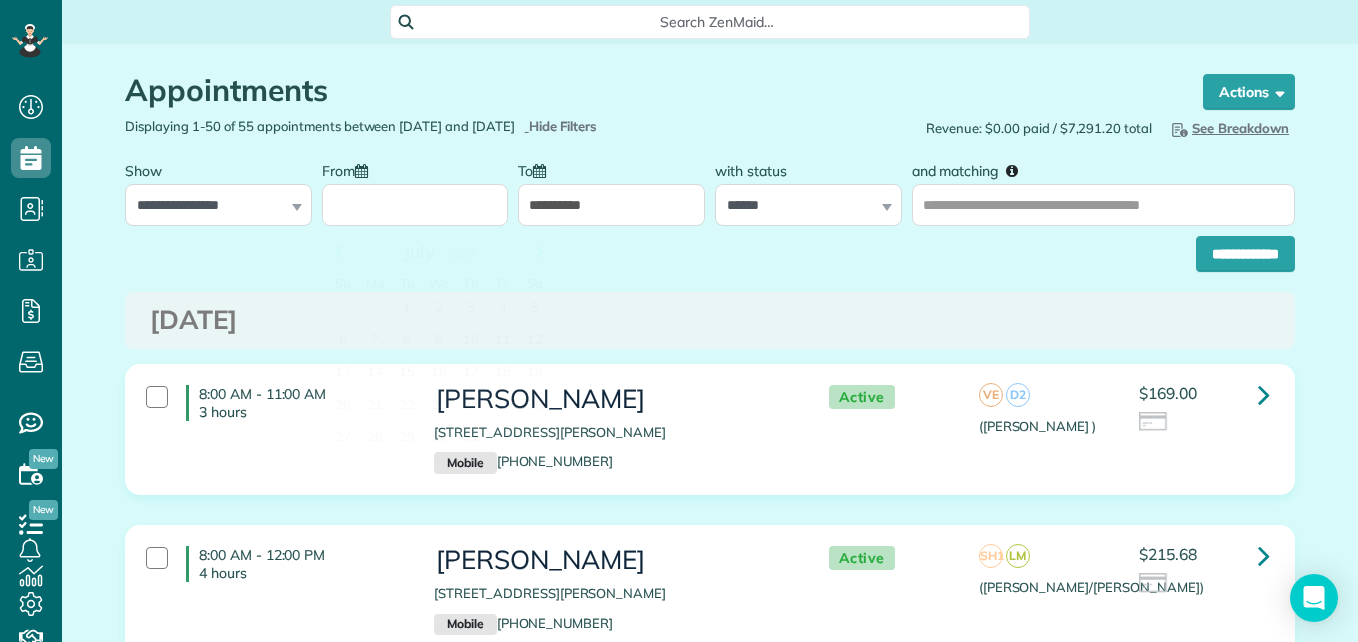 click on "From" at bounding box center [415, 205] 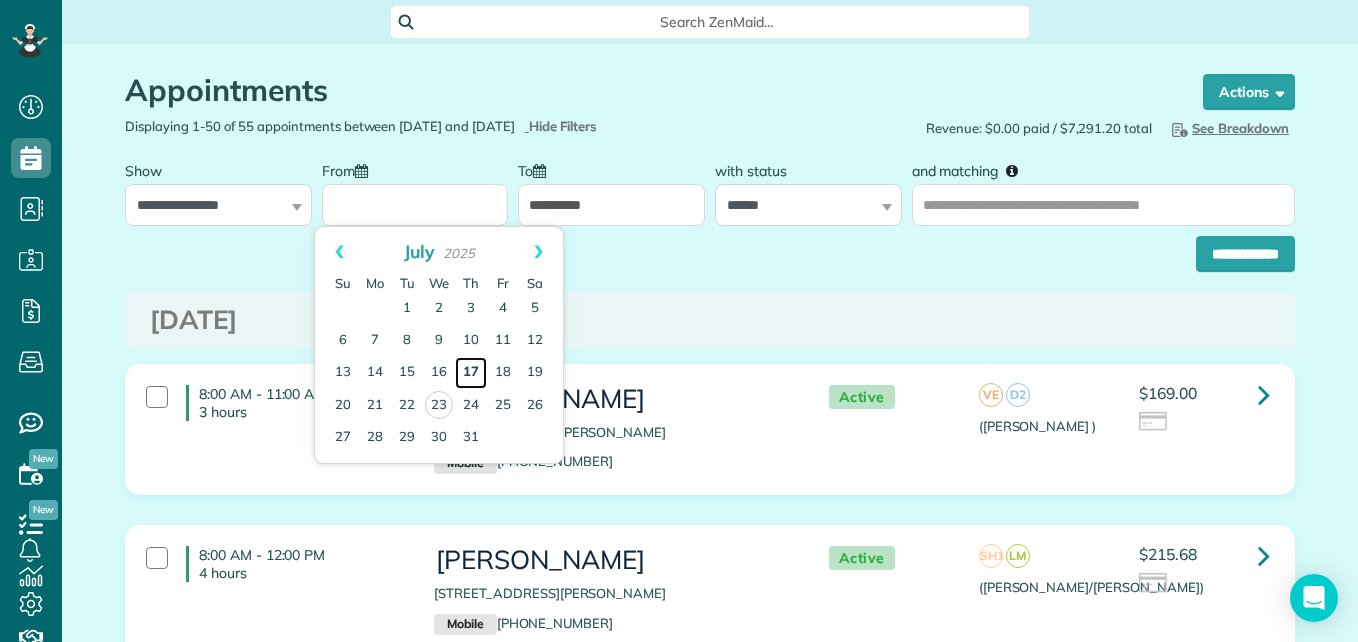click on "17" at bounding box center [471, 373] 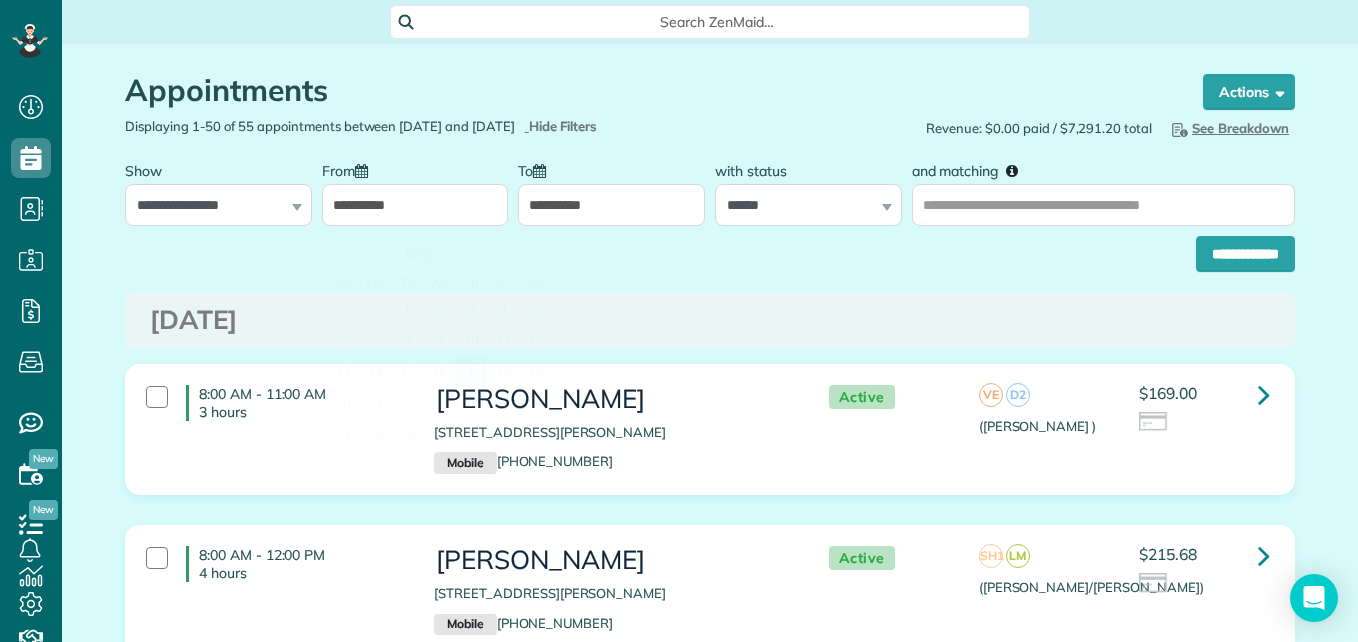 click on "**********" at bounding box center (415, 205) 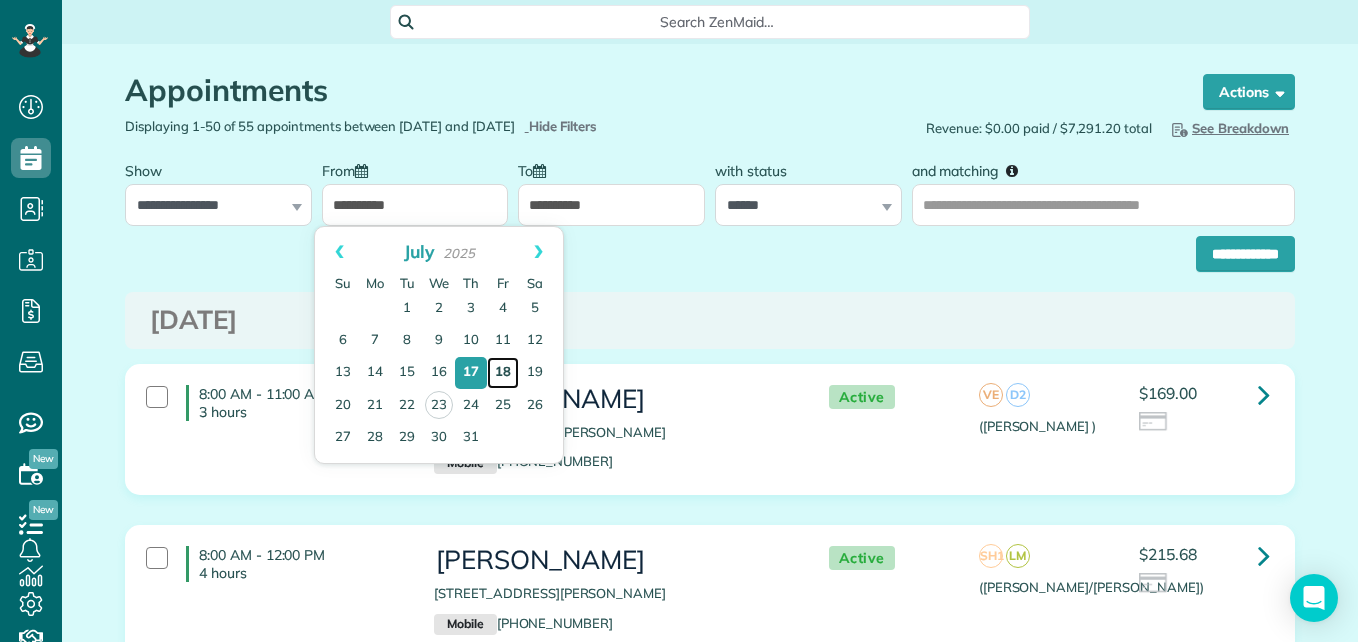 click on "18" at bounding box center (503, 373) 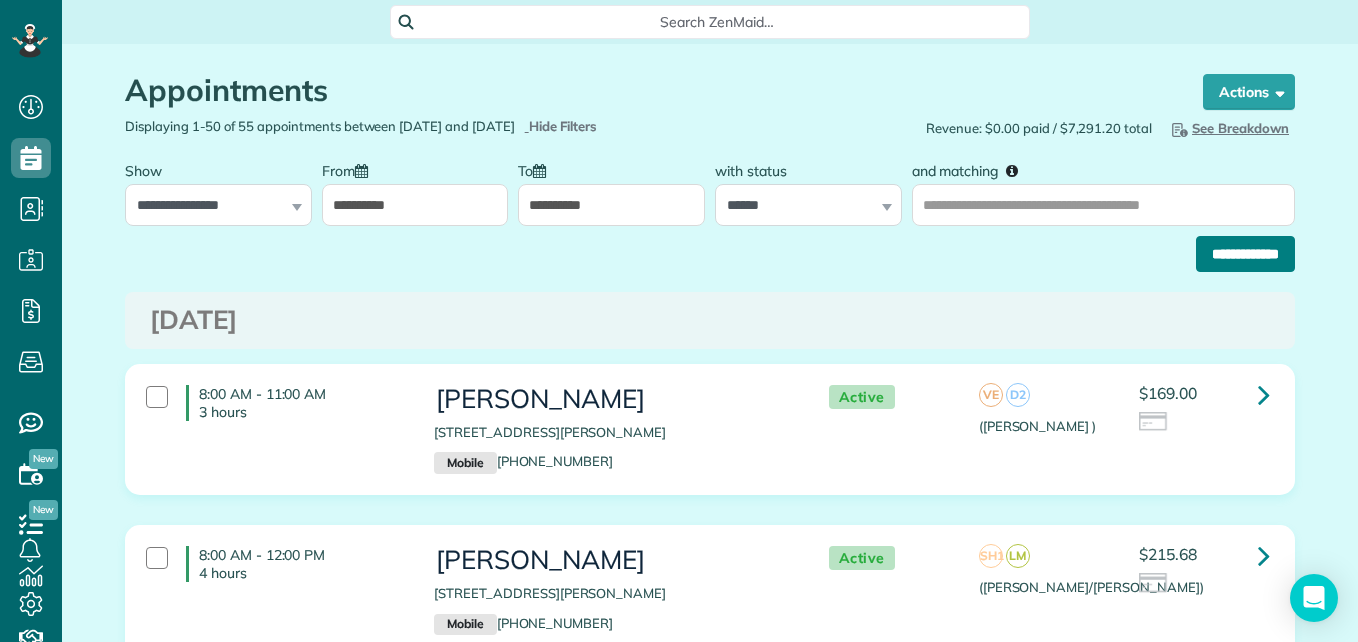 click on "**********" at bounding box center (1245, 254) 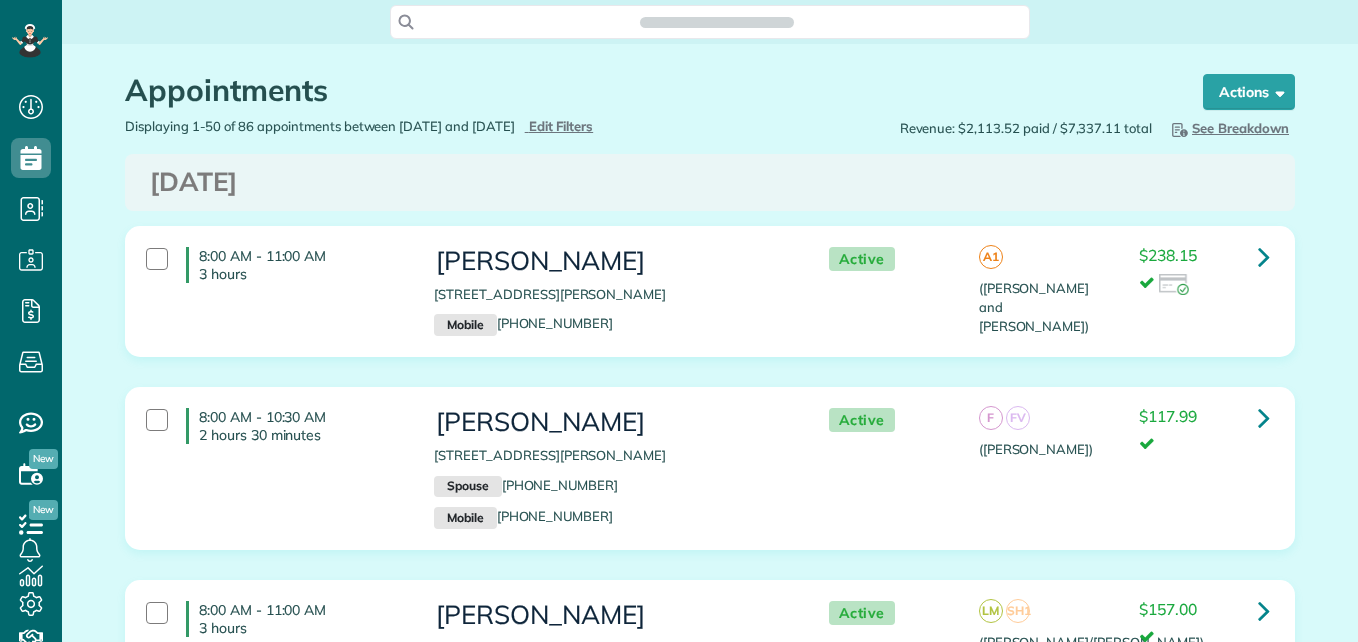 scroll, scrollTop: 0, scrollLeft: 0, axis: both 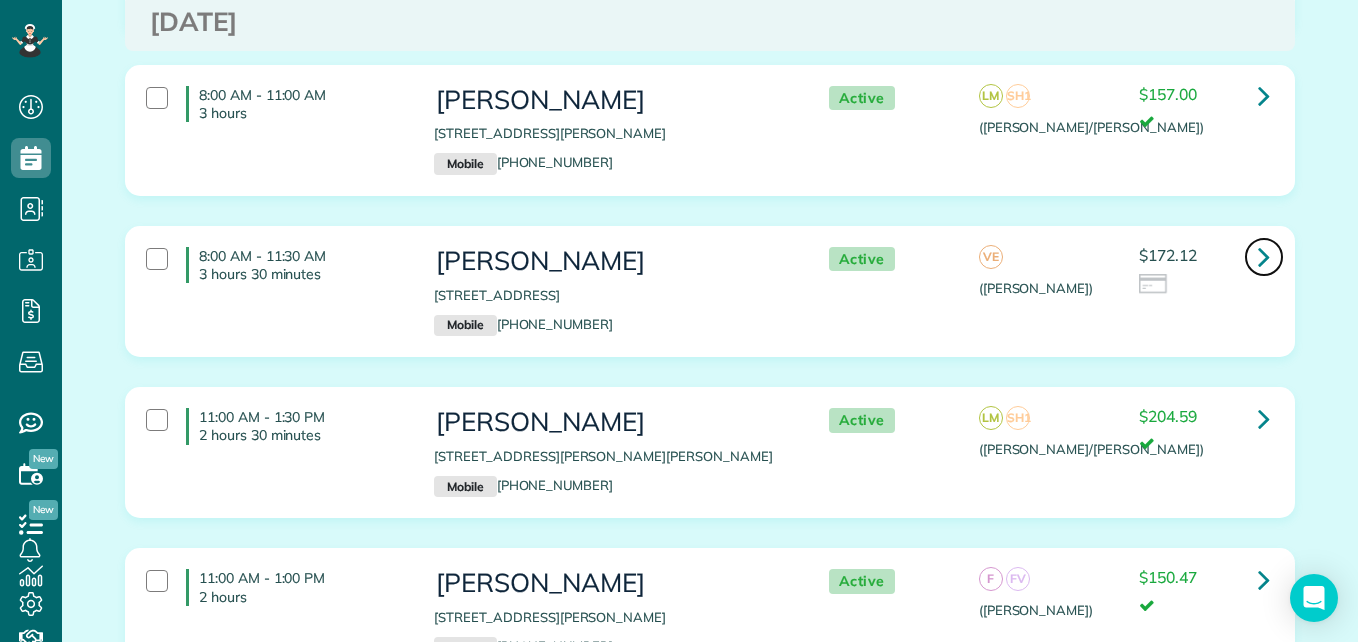 click at bounding box center (1264, 257) 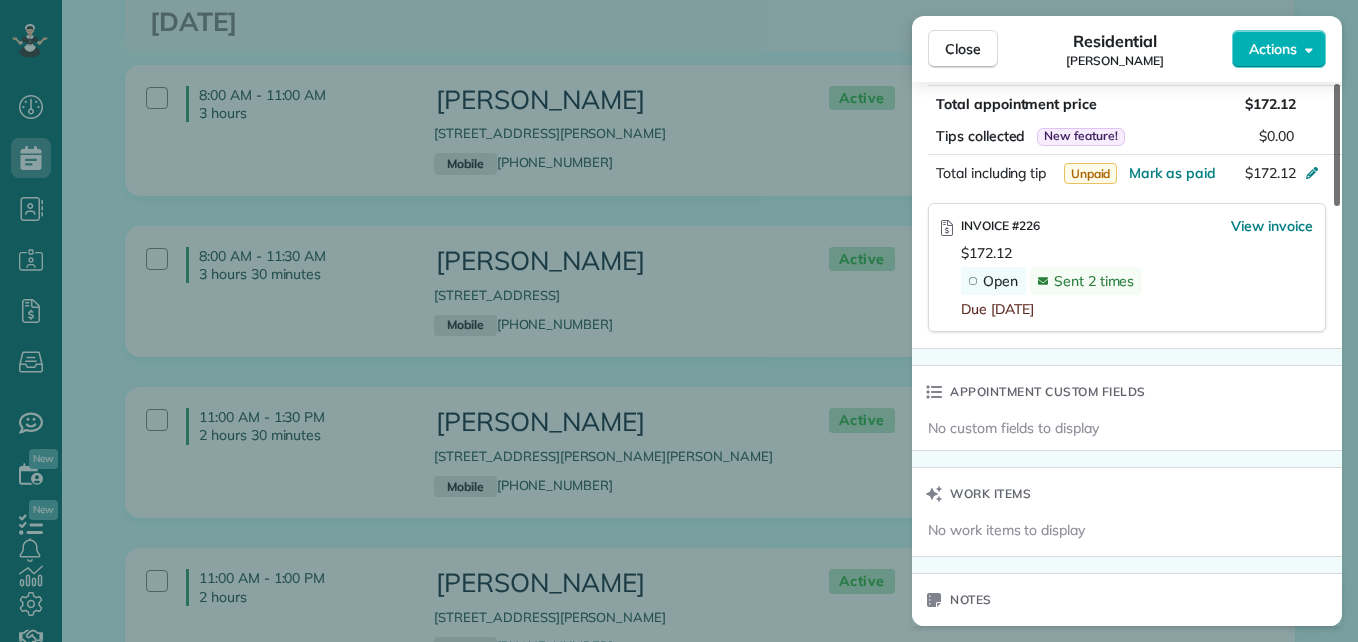 scroll, scrollTop: 1175, scrollLeft: 0, axis: vertical 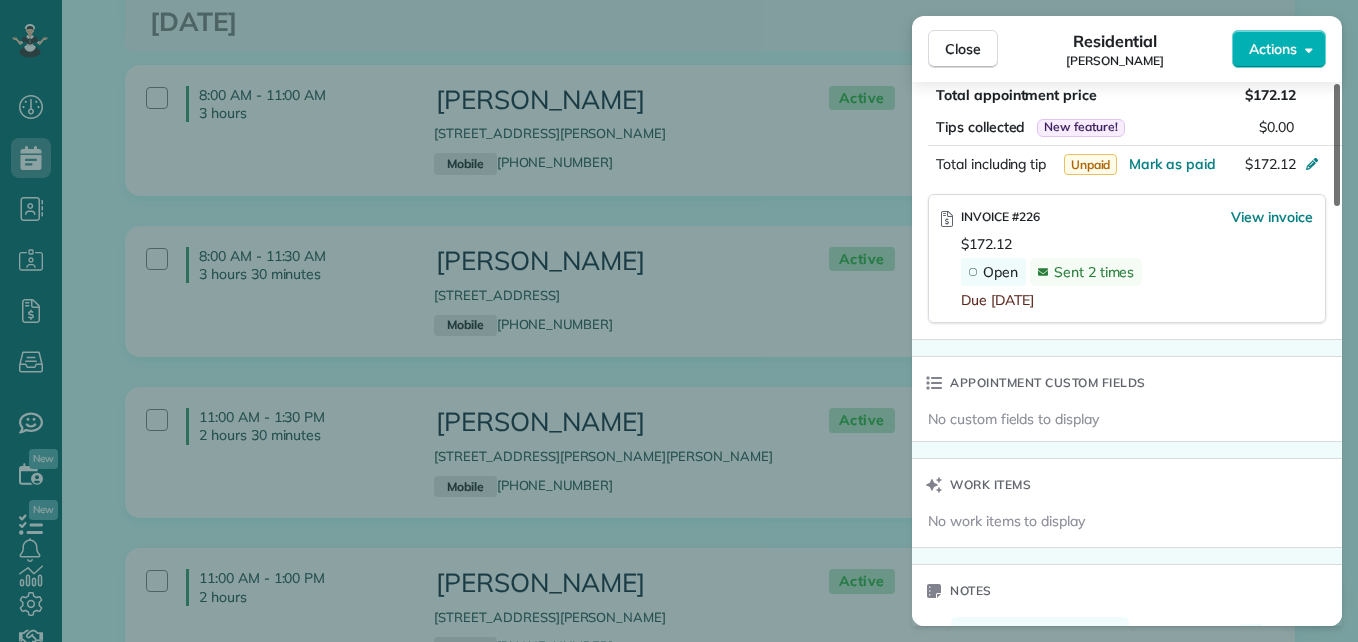 drag, startPoint x: 1335, startPoint y: 181, endPoint x: 1319, endPoint y: 444, distance: 263.48624 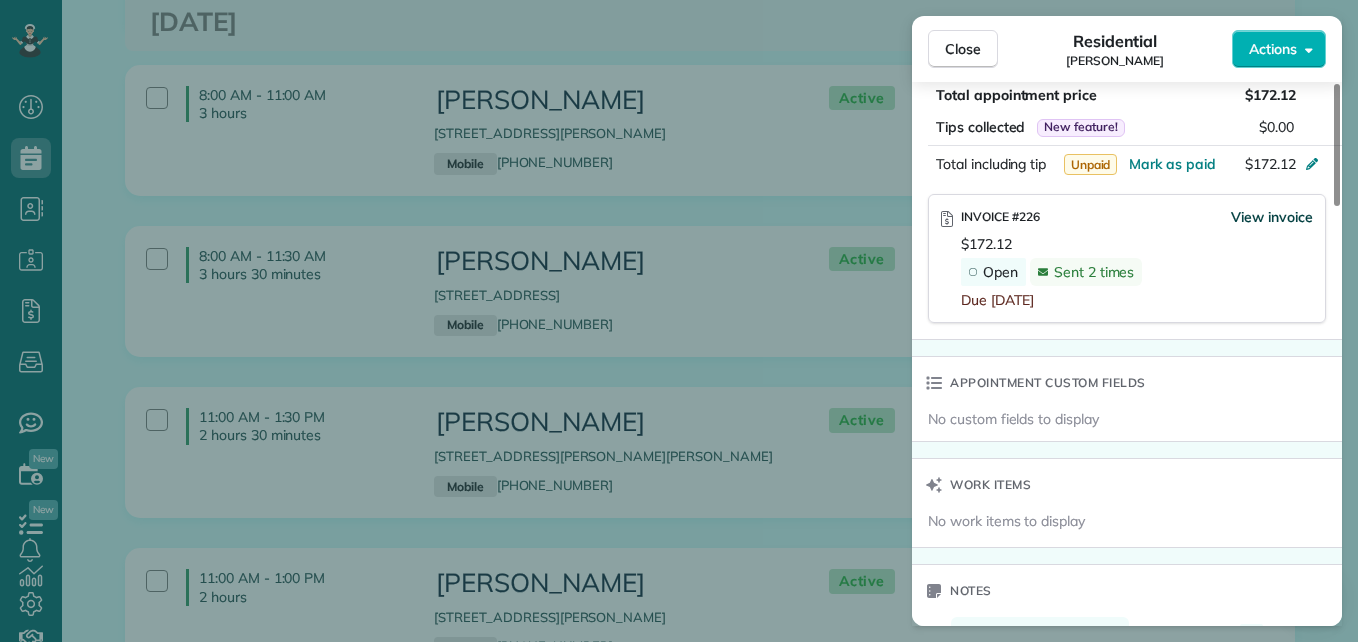 click on "View invoice" at bounding box center [1272, 217] 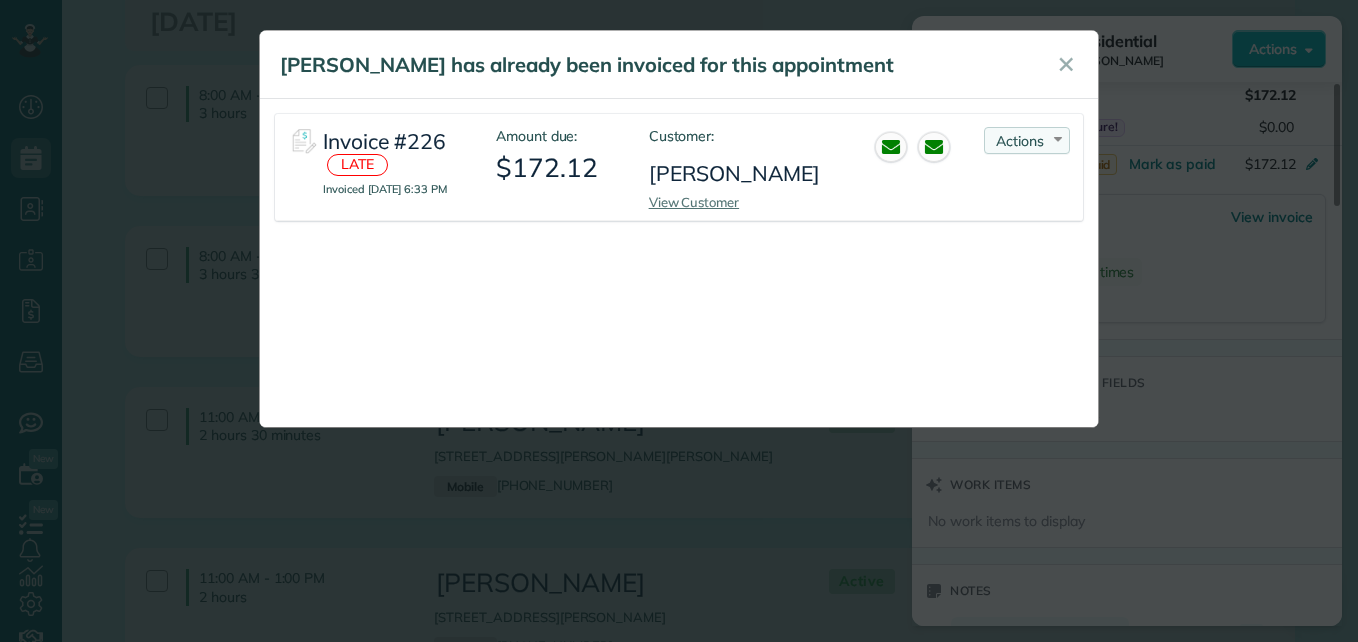 click on "Actions" at bounding box center [1020, 141] 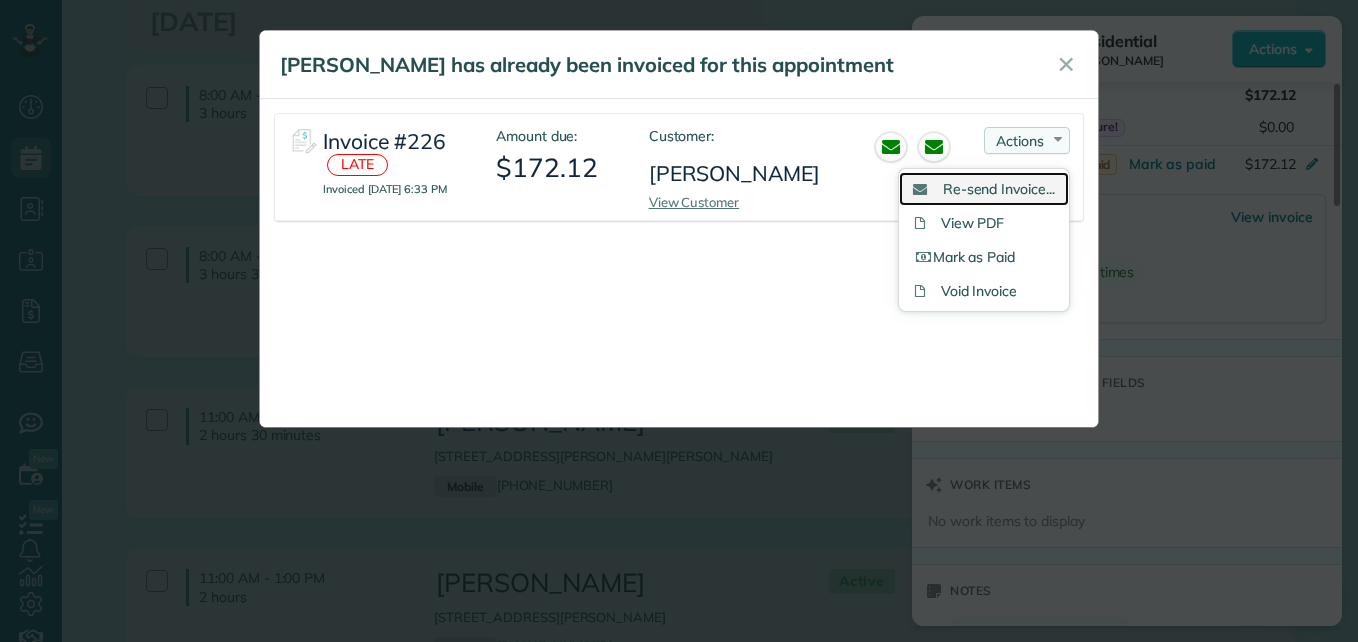 click on "Re-send Invoice..." at bounding box center [999, 189] 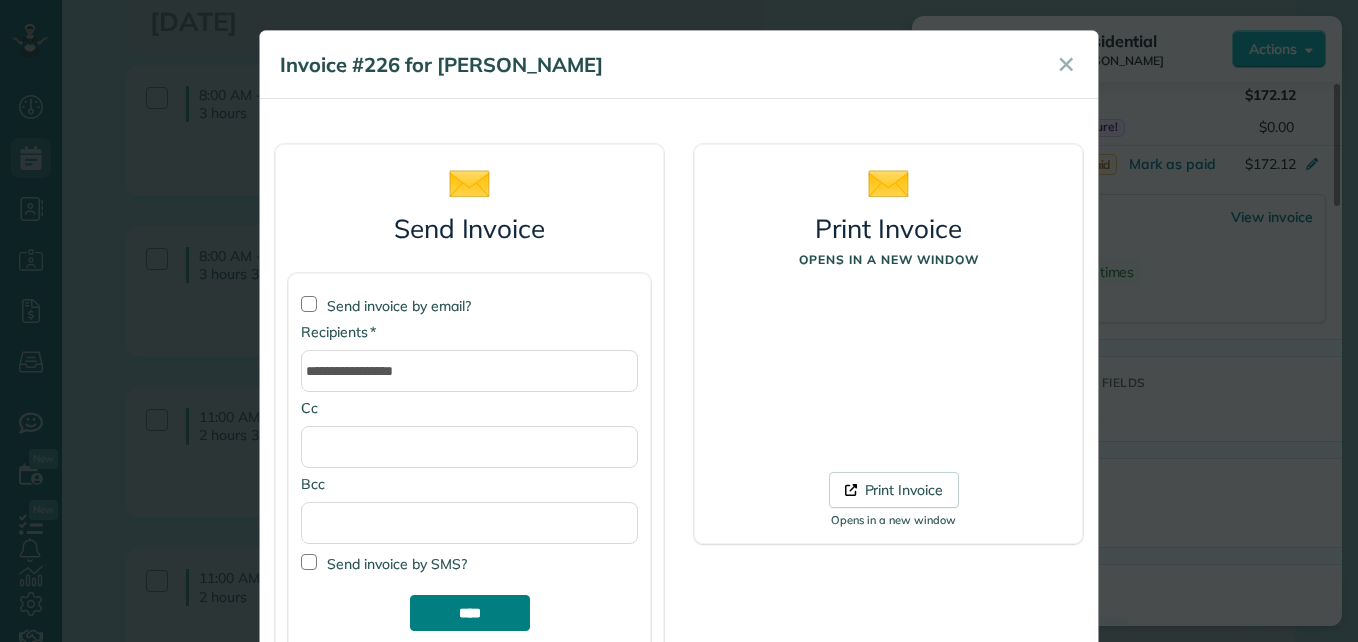 click on "****" at bounding box center (470, 613) 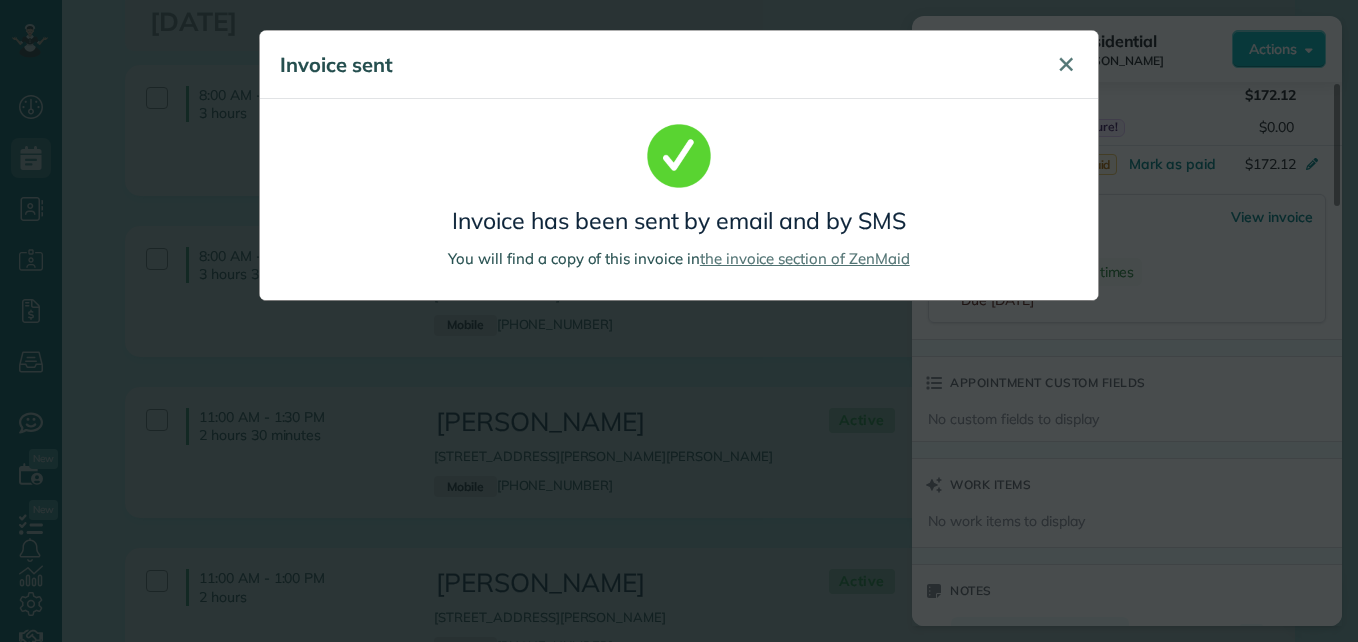 click on "✕" at bounding box center [1066, 64] 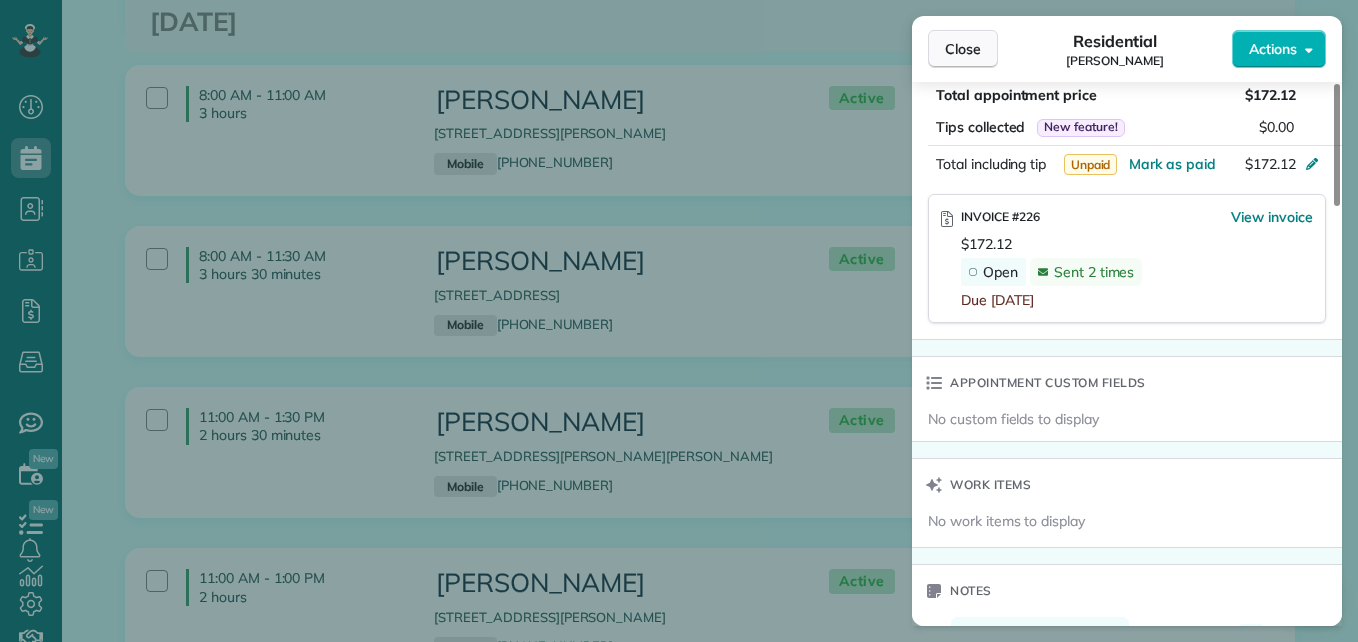 click on "Close" at bounding box center (963, 49) 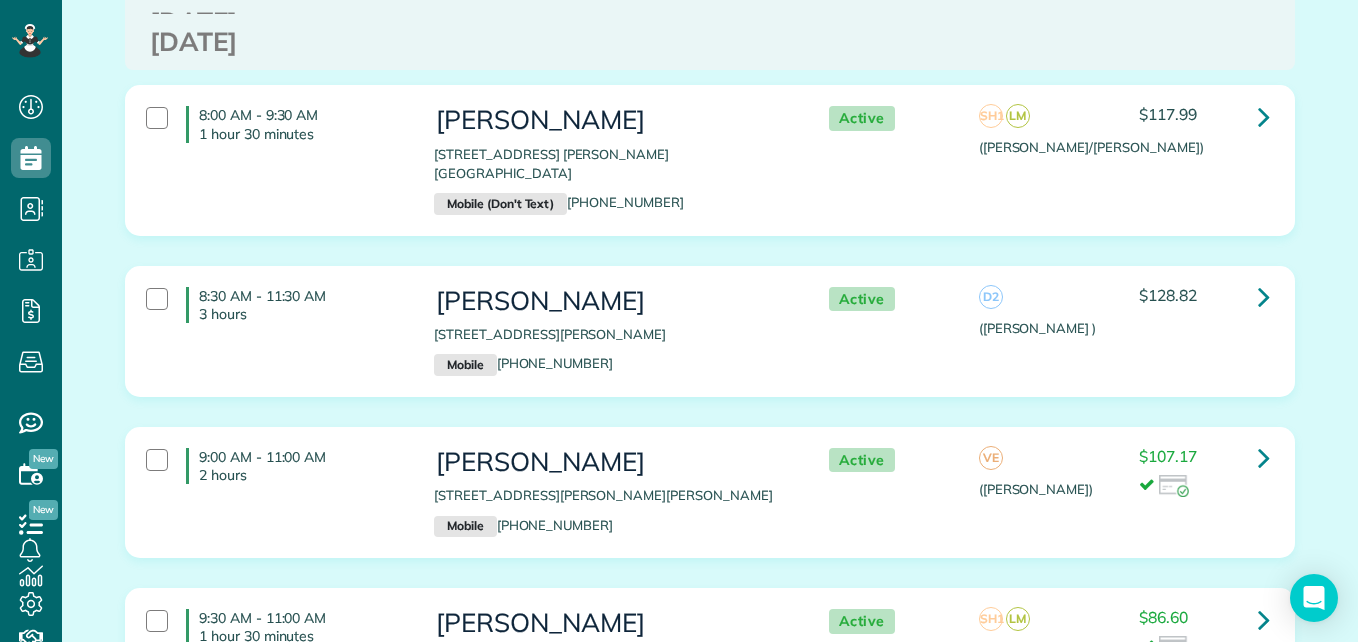 scroll, scrollTop: 2315, scrollLeft: 0, axis: vertical 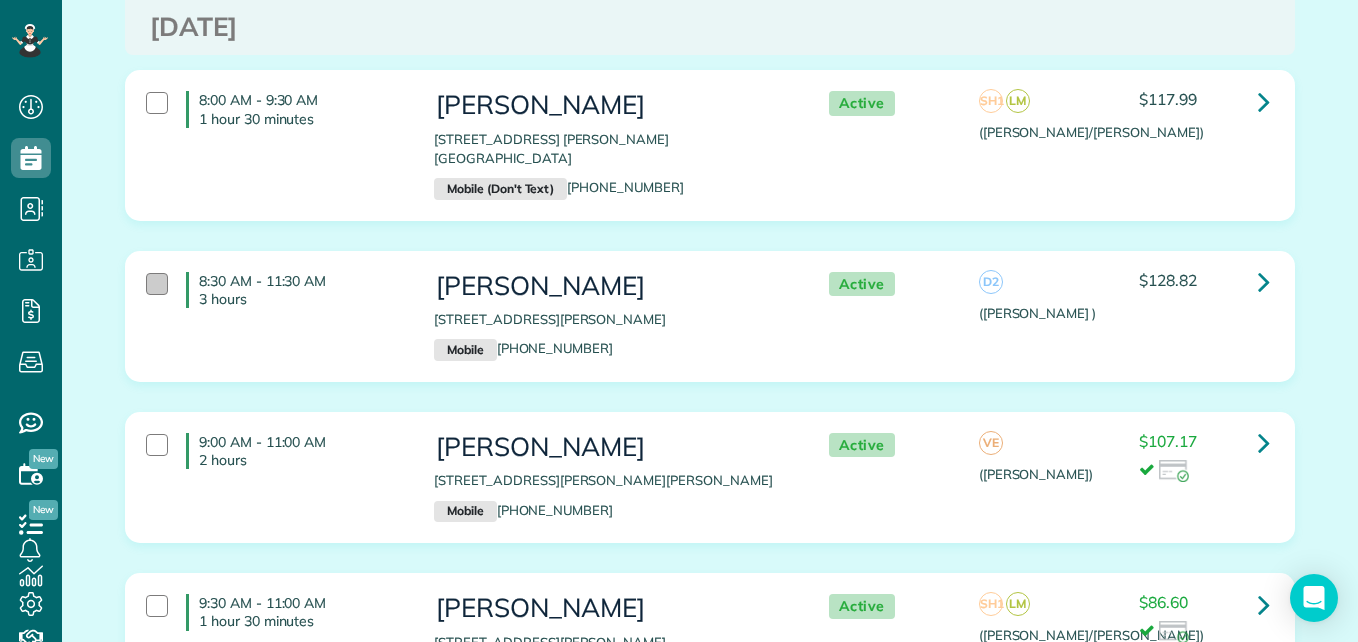 click at bounding box center (157, 284) 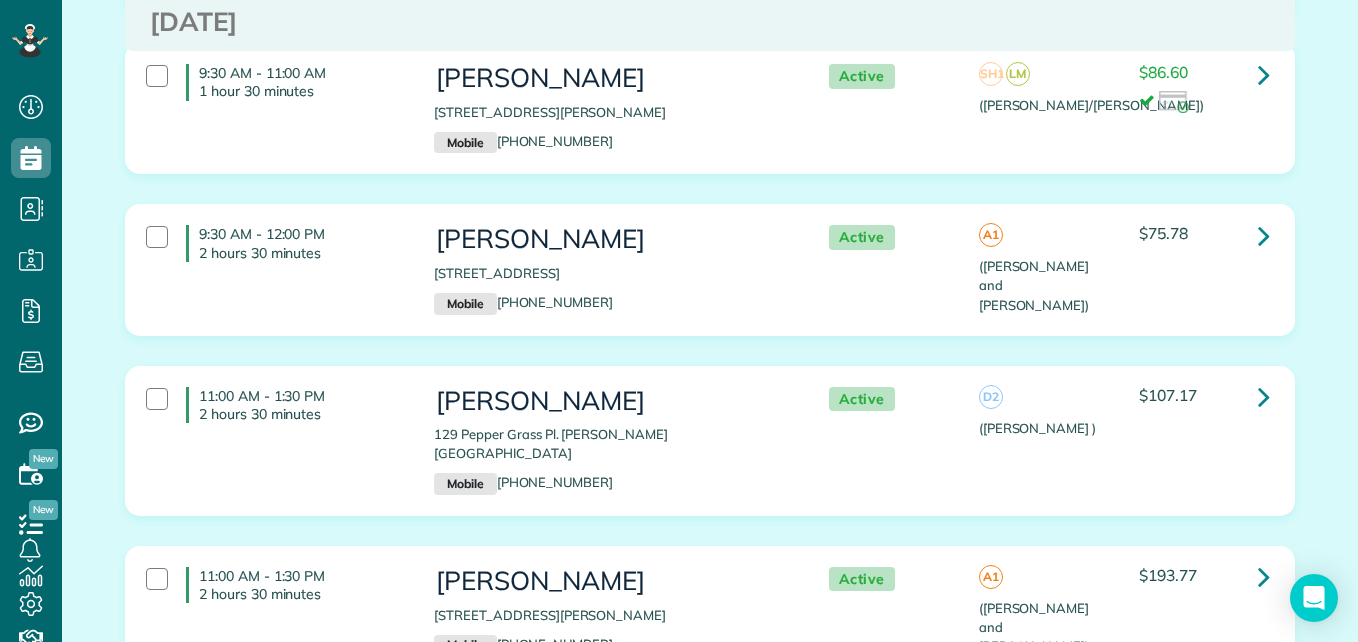 scroll, scrollTop: 2906, scrollLeft: 0, axis: vertical 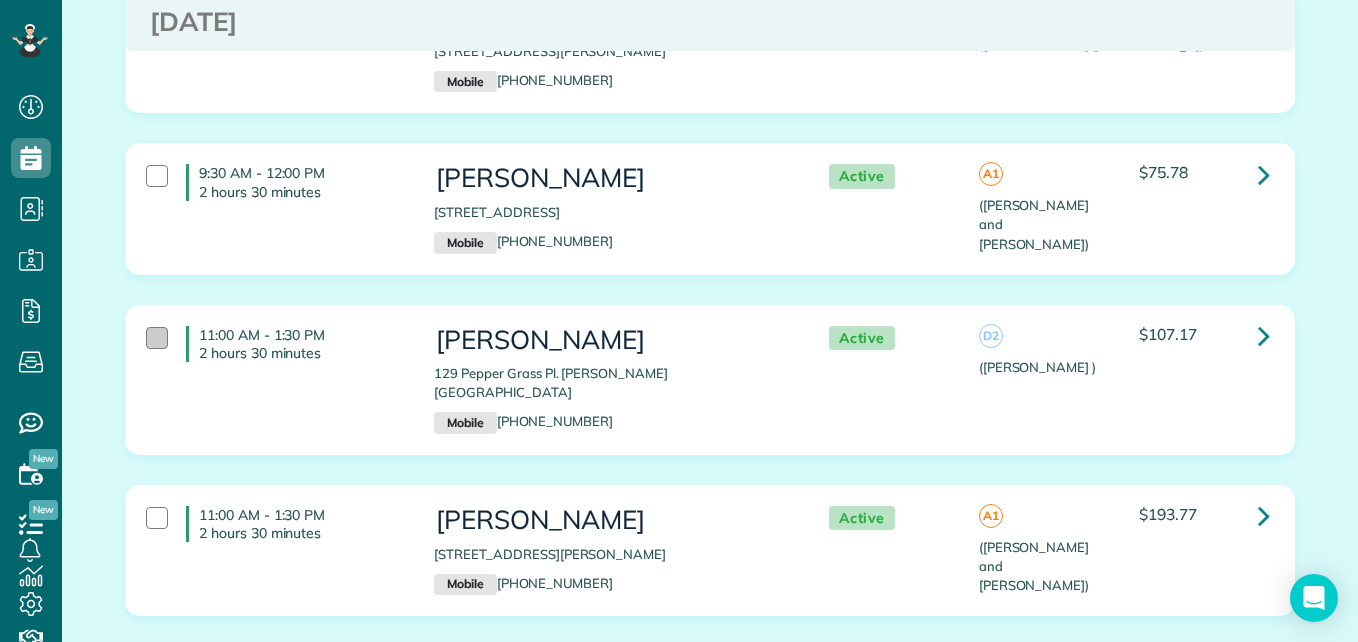 click at bounding box center [157, 338] 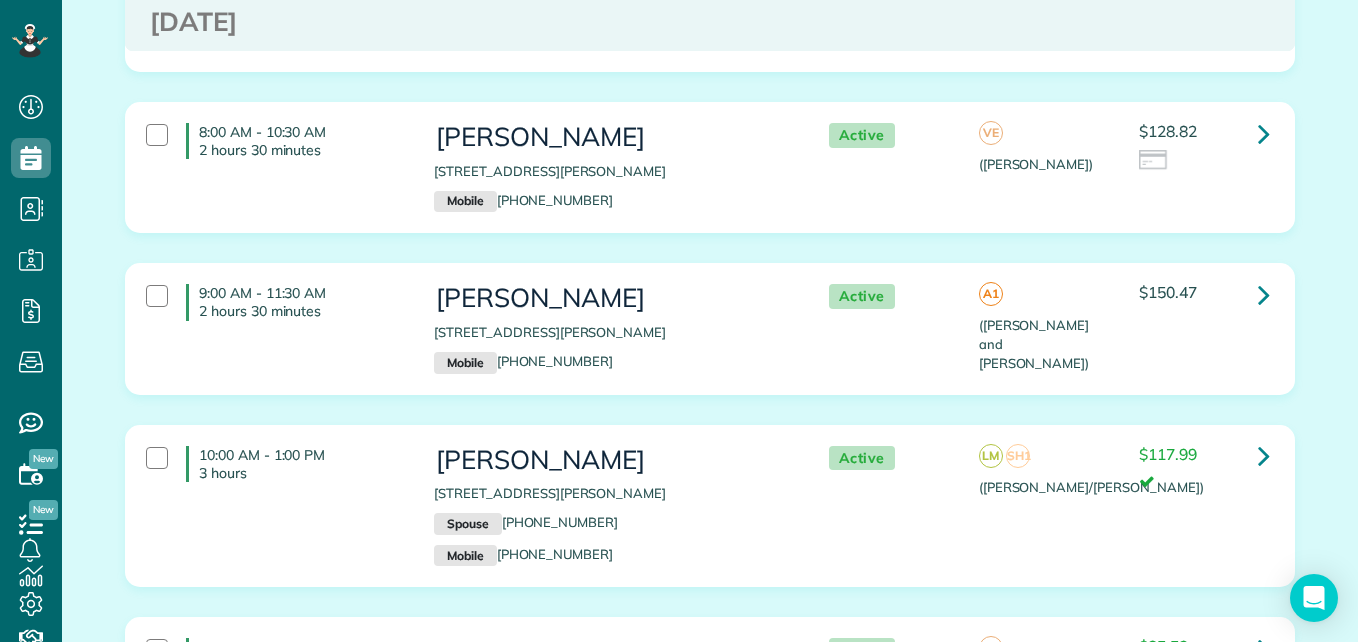 scroll, scrollTop: 4389, scrollLeft: 0, axis: vertical 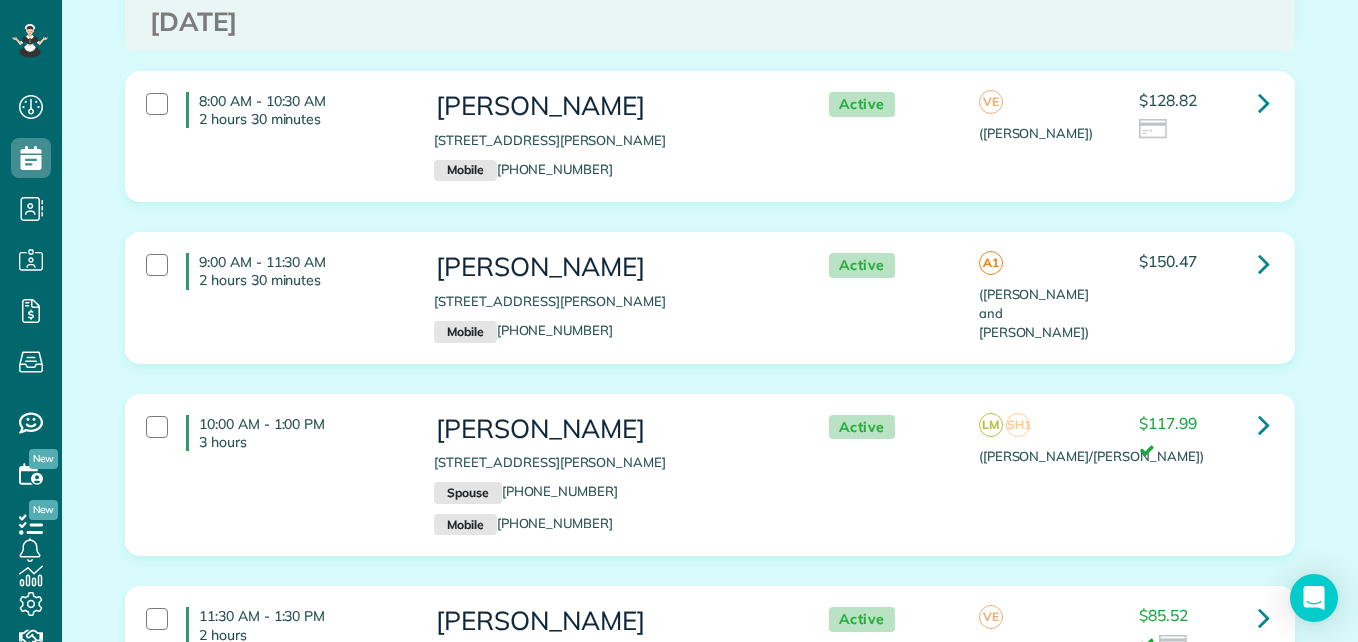 click on "9:00 AM - 11:30 AM
2 hours  30 minutes" at bounding box center [275, 271] 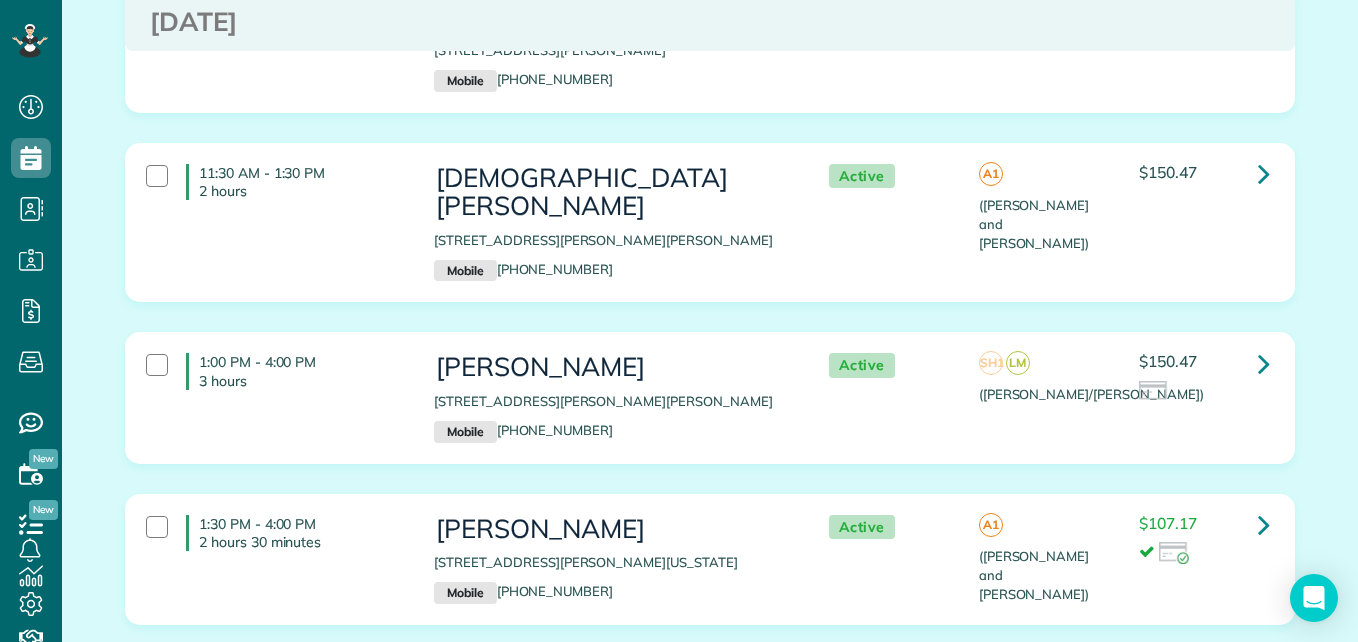 scroll, scrollTop: 5039, scrollLeft: 0, axis: vertical 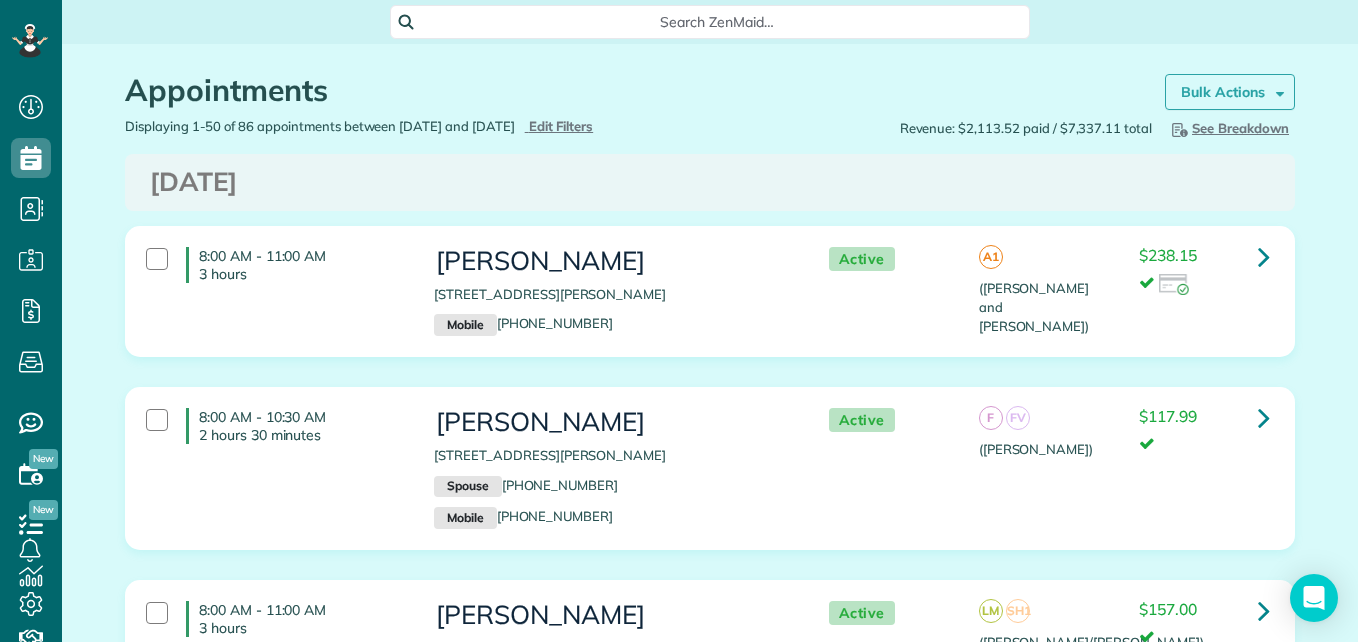 click on "Bulk Actions" at bounding box center (1223, 92) 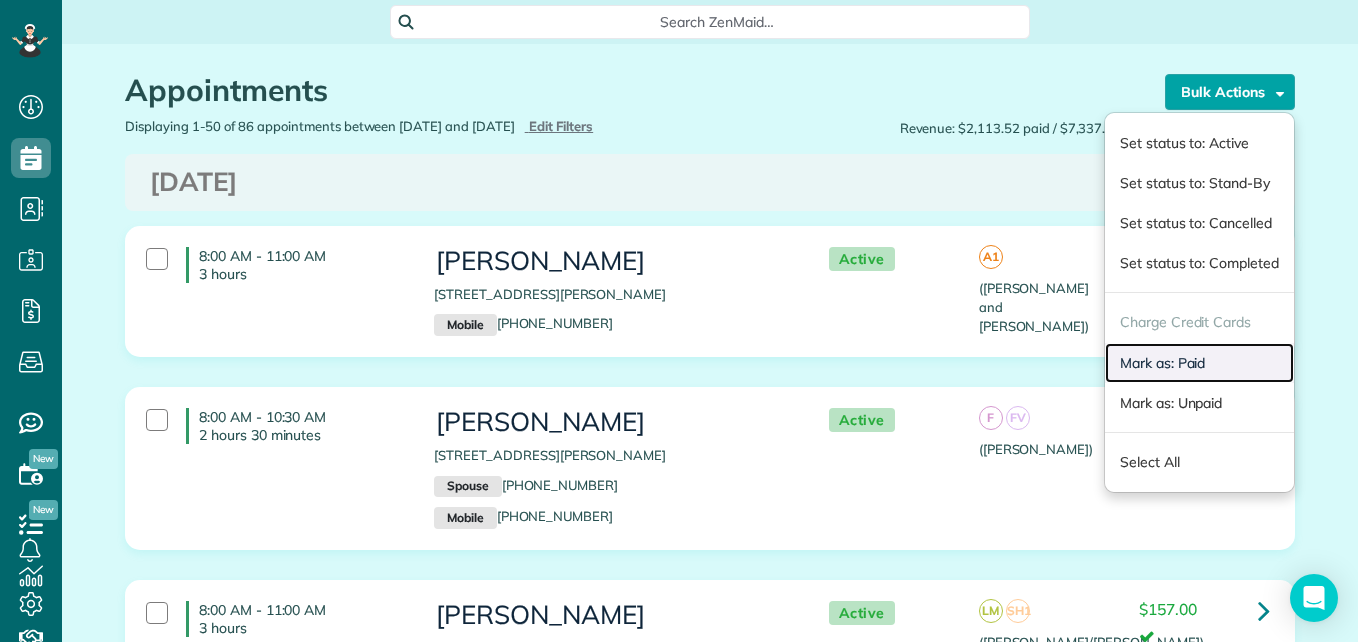 click on "Mark as: Paid" at bounding box center [1199, 363] 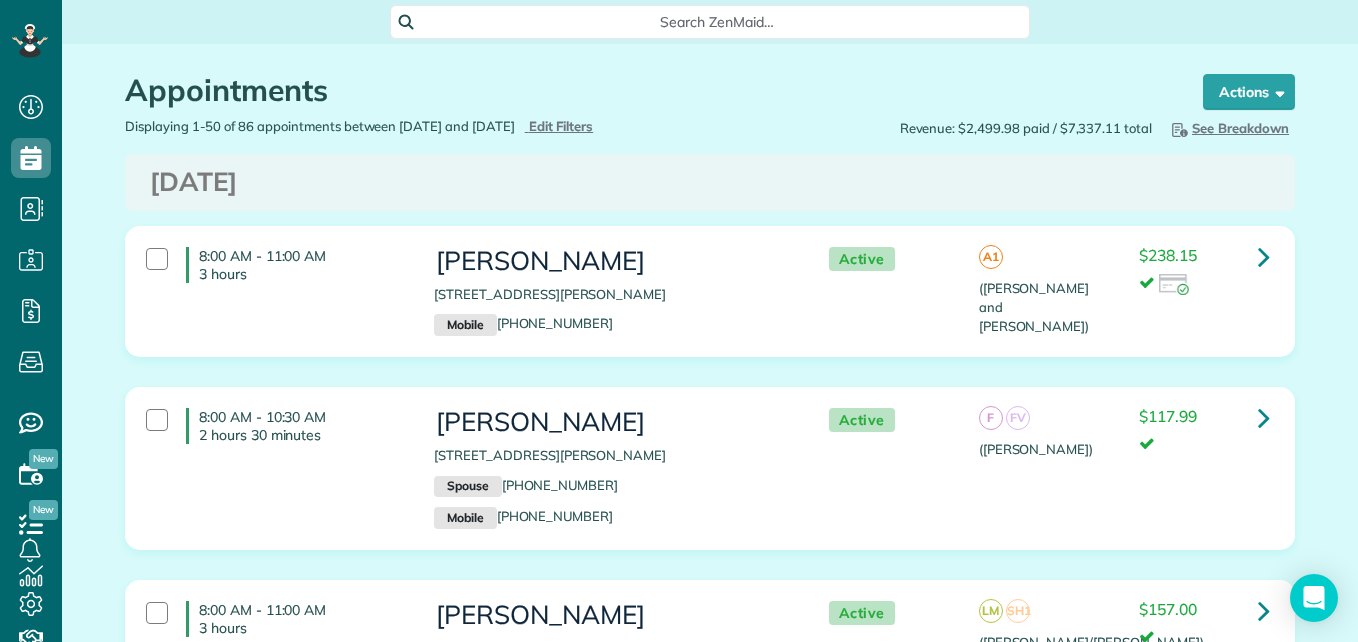 scroll, scrollTop: 0, scrollLeft: 0, axis: both 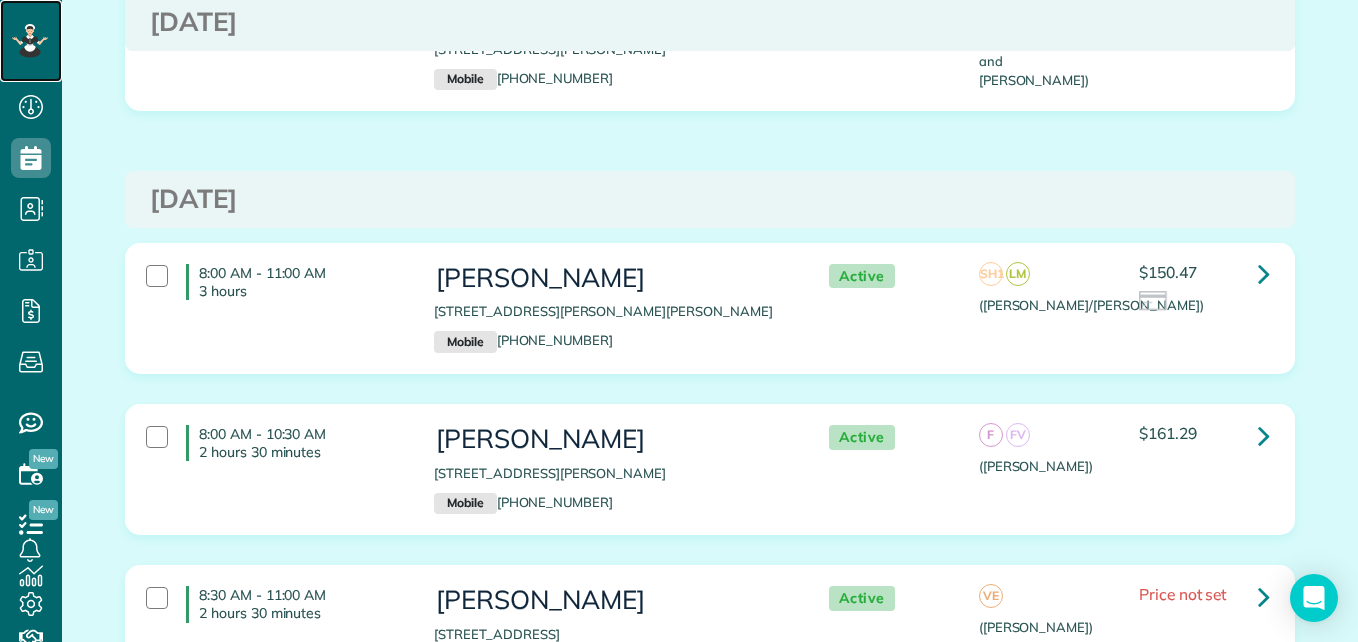 click 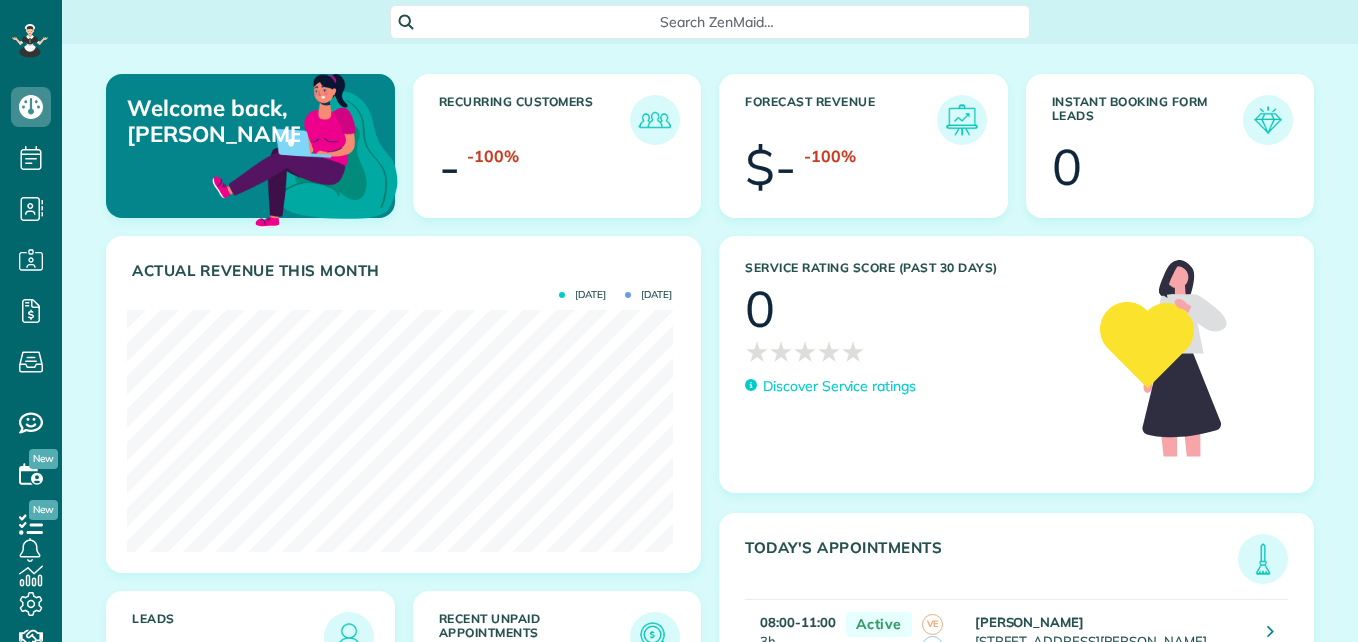 scroll, scrollTop: 0, scrollLeft: 0, axis: both 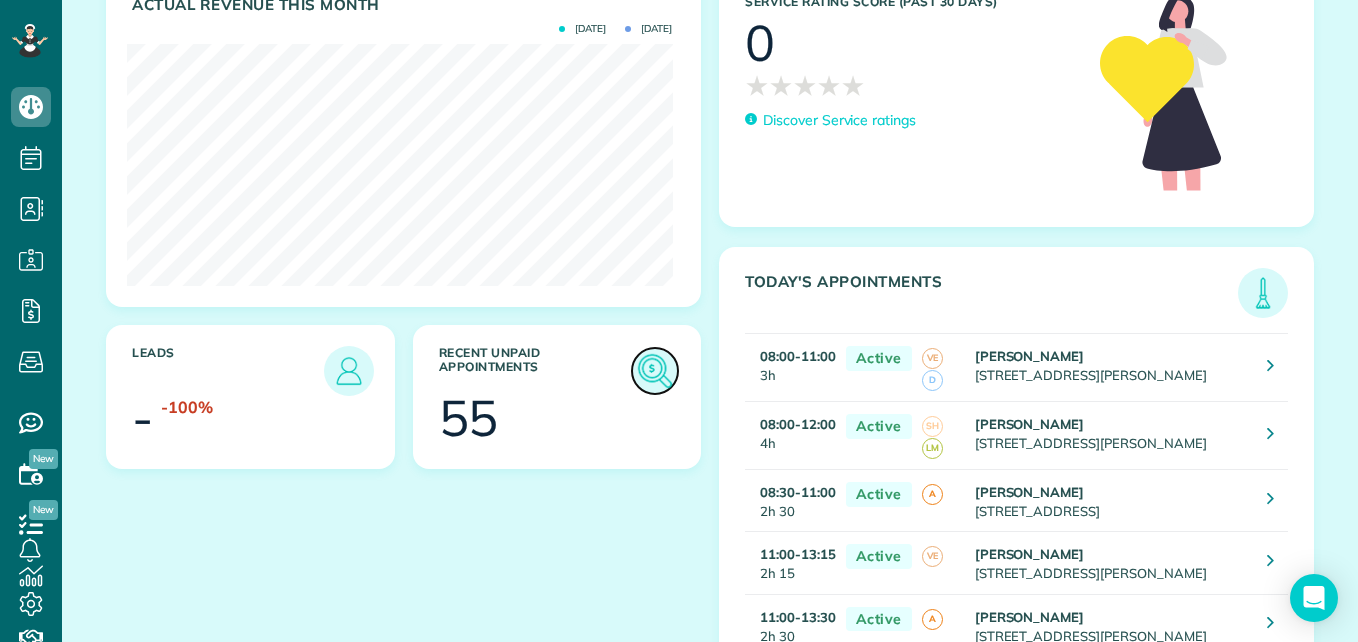 click at bounding box center [655, 371] 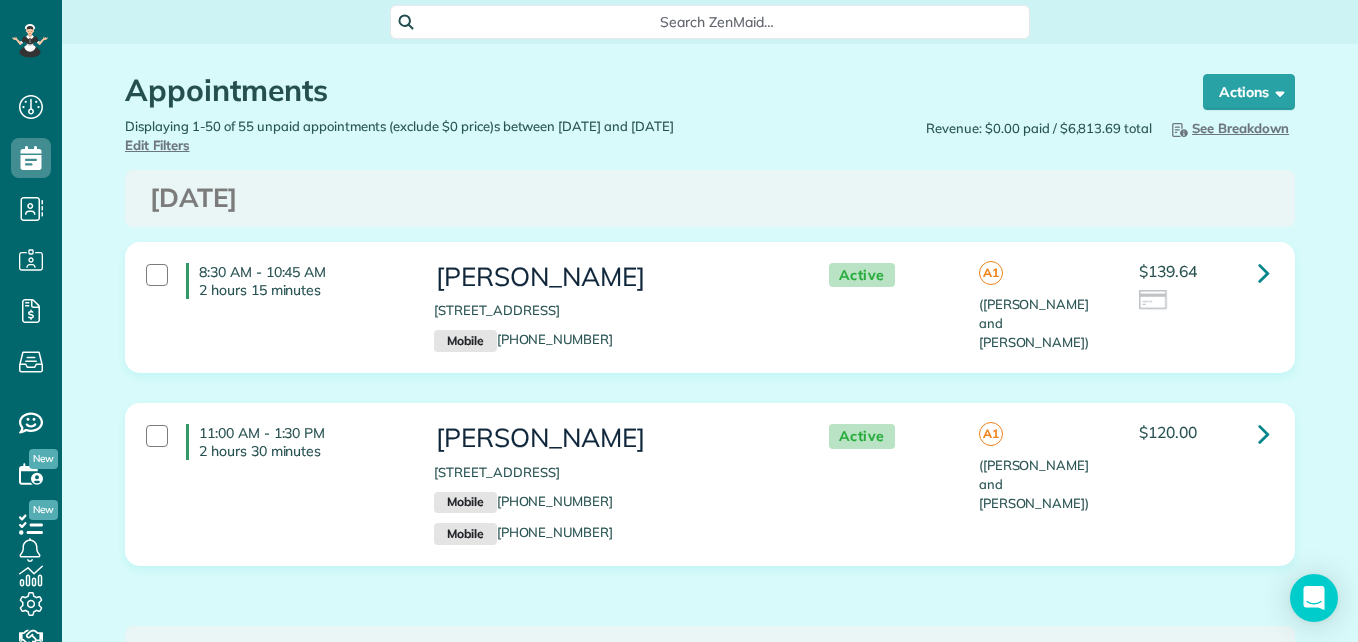 scroll, scrollTop: 0, scrollLeft: 0, axis: both 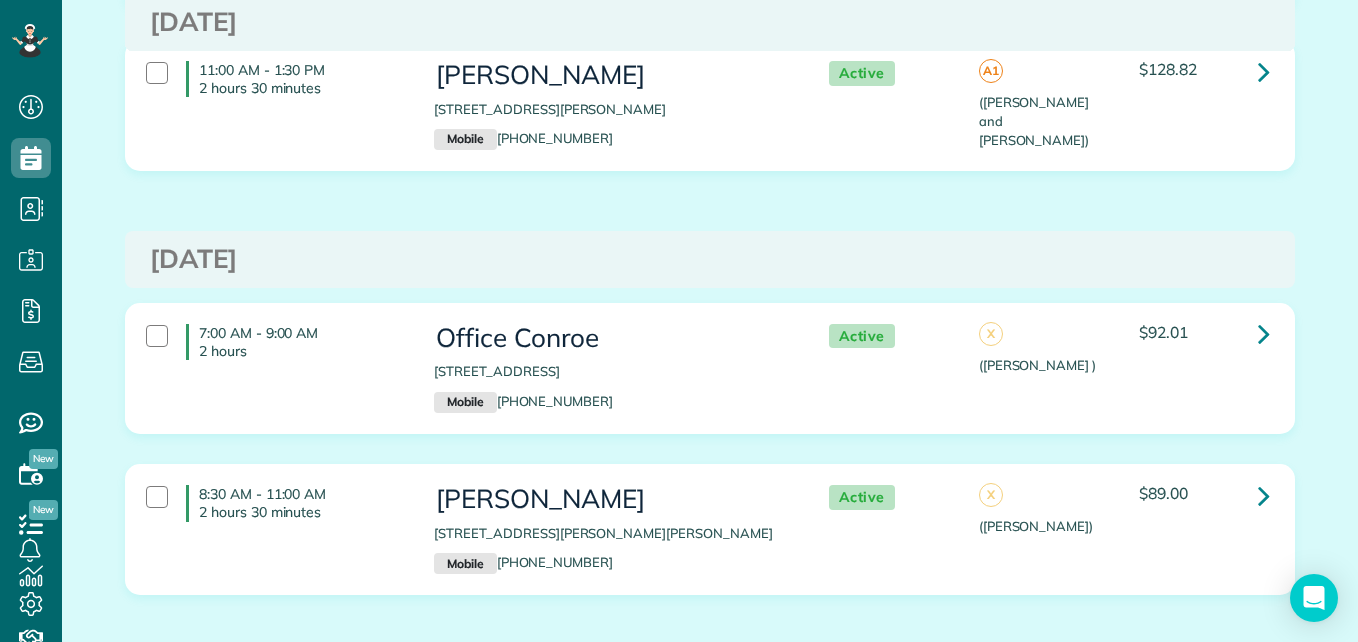 click on "8:30 AM - 11:00 AM
2 hours  30 minutes" at bounding box center [275, 503] 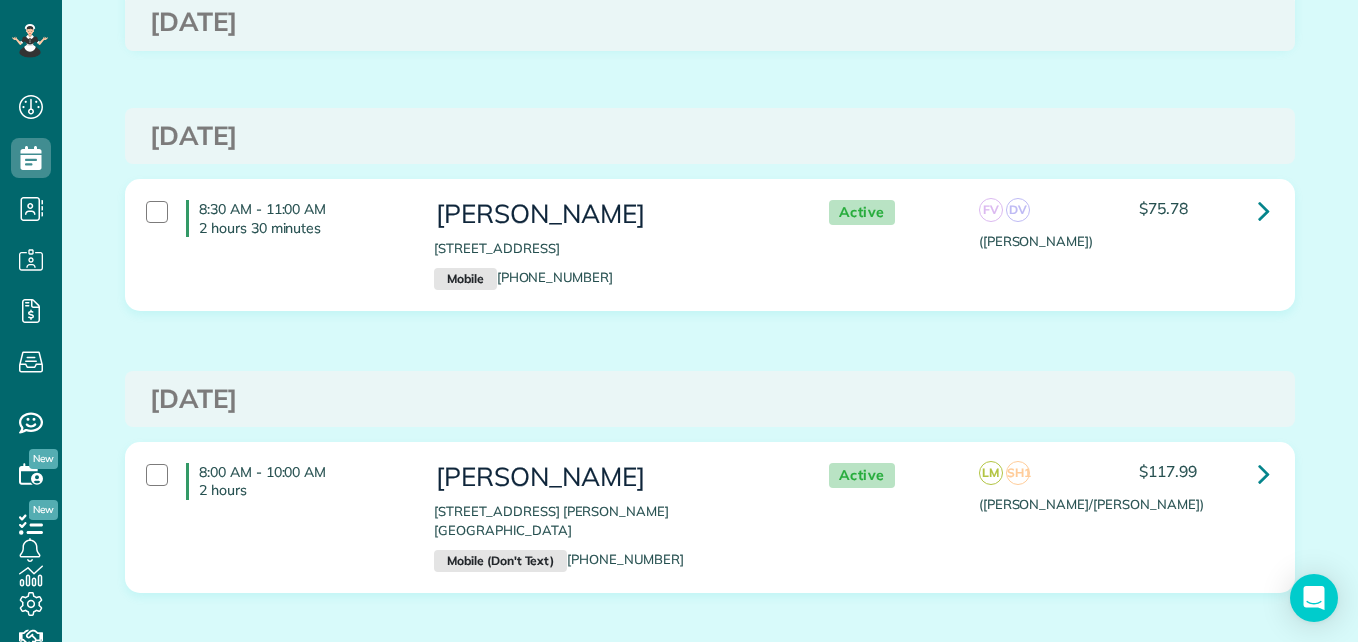 scroll, scrollTop: 0, scrollLeft: 0, axis: both 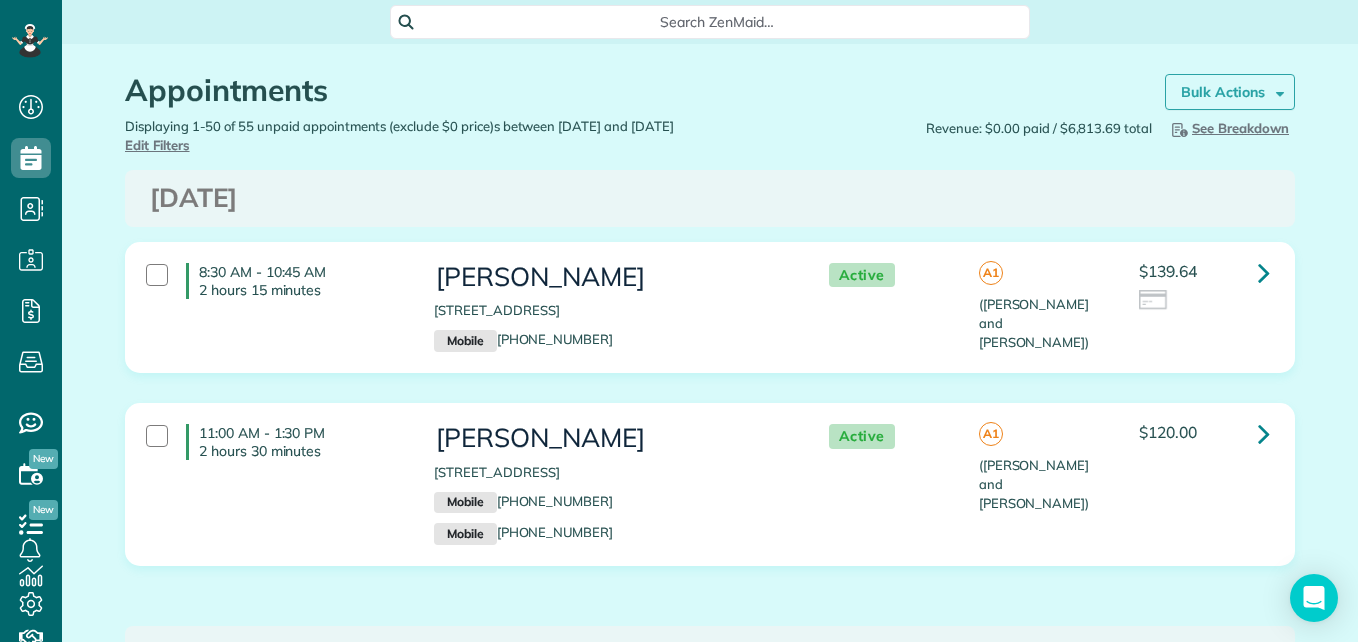 click on "Bulk Actions" at bounding box center (1230, 92) 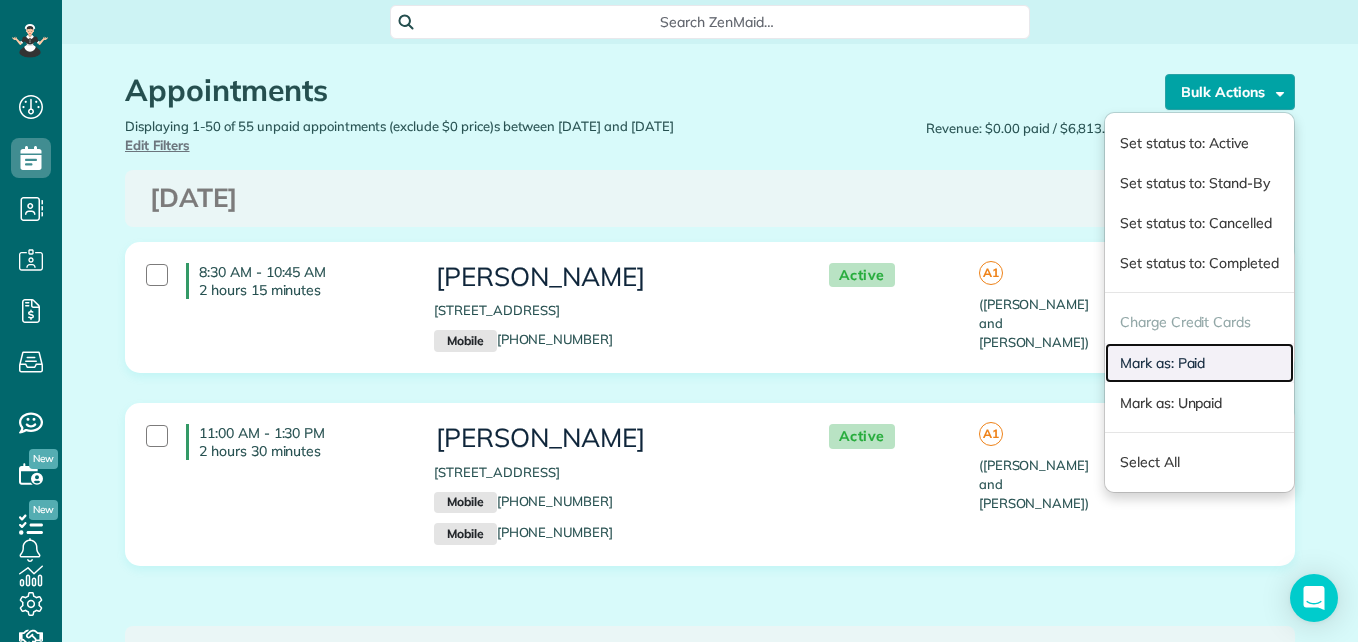 click on "Mark as: Paid" at bounding box center [1199, 363] 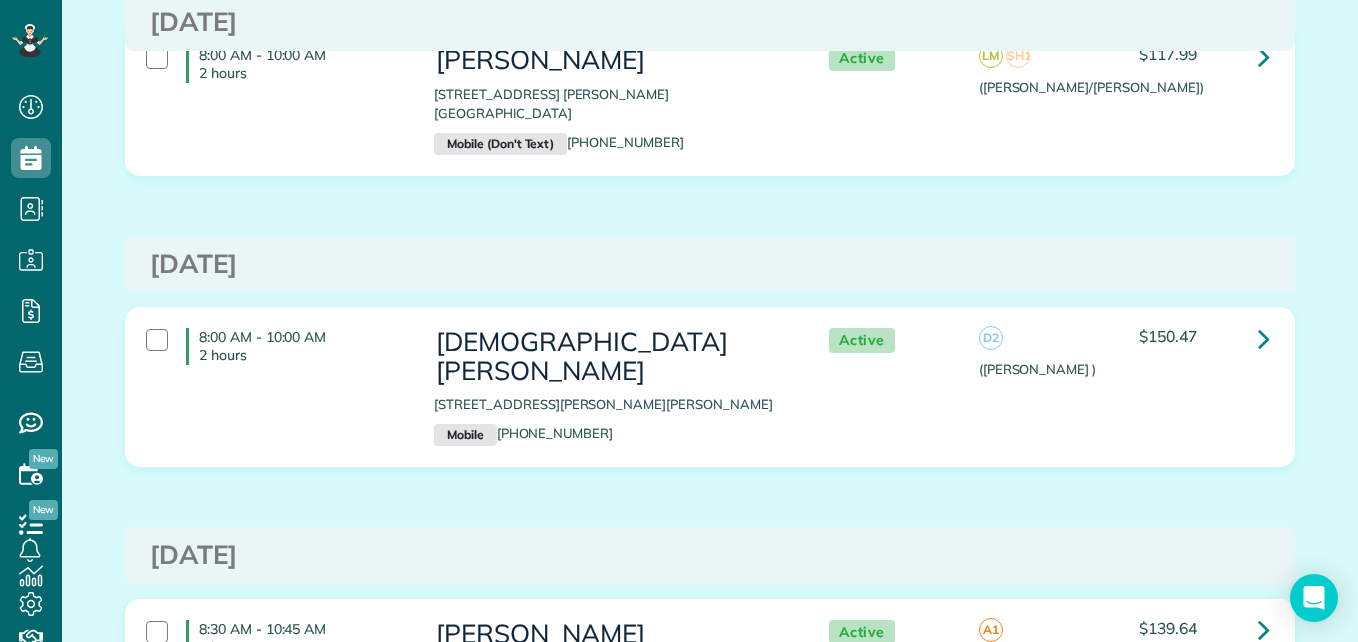 scroll, scrollTop: 1308, scrollLeft: 0, axis: vertical 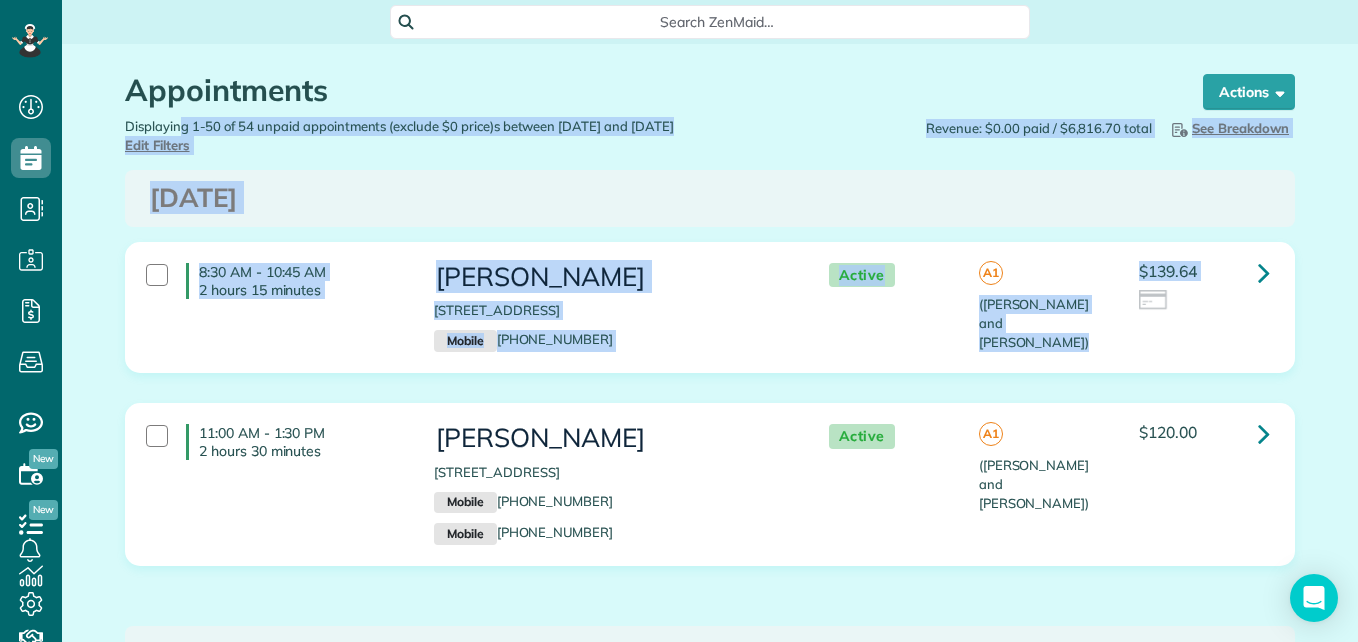 click on "[DATE]" at bounding box center [710, 198] 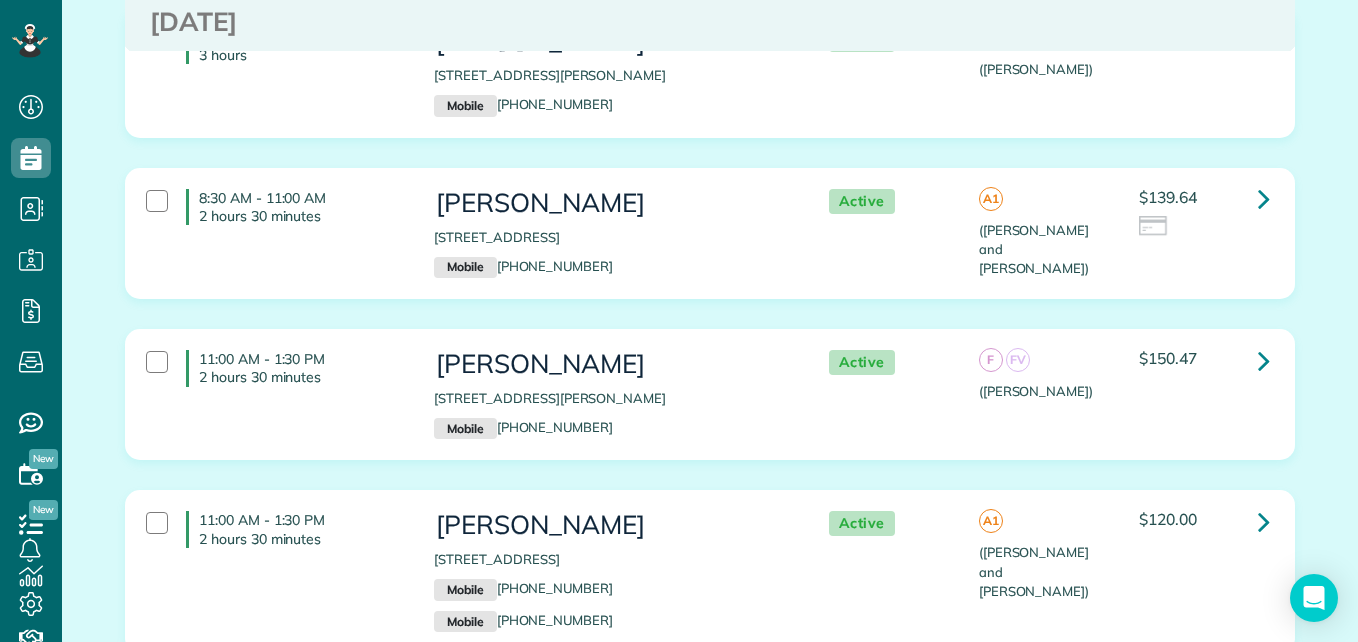 scroll, scrollTop: 8973, scrollLeft: 0, axis: vertical 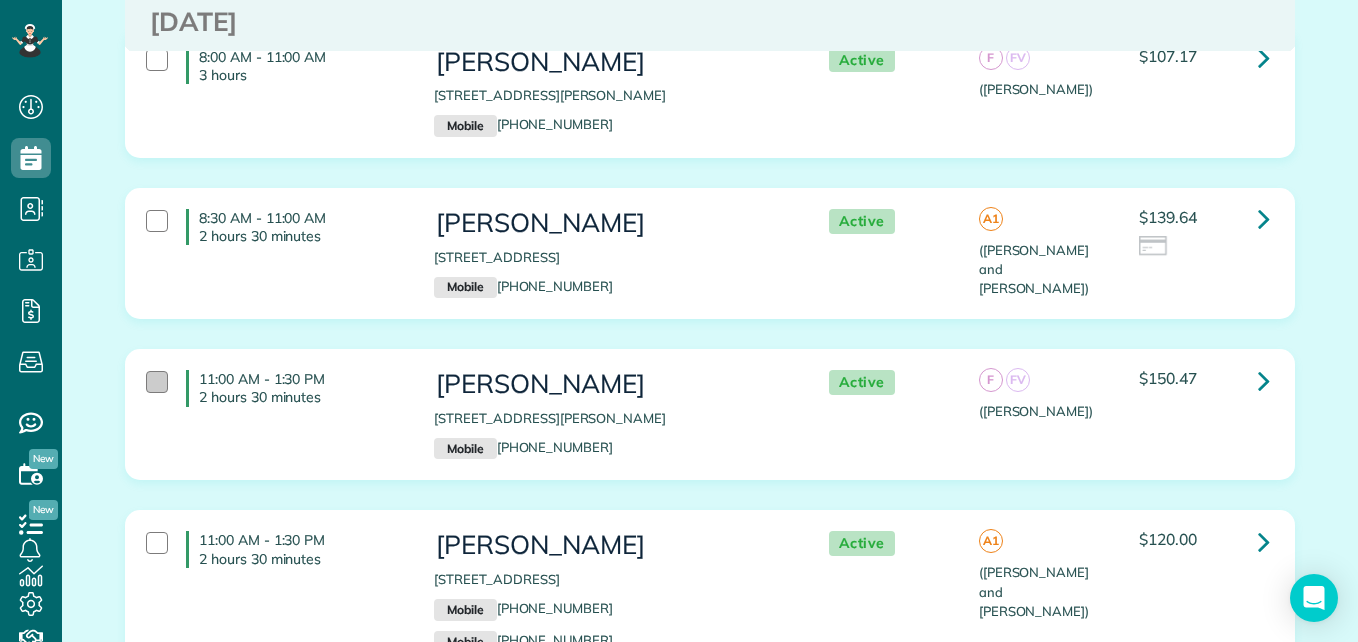 click at bounding box center (157, 382) 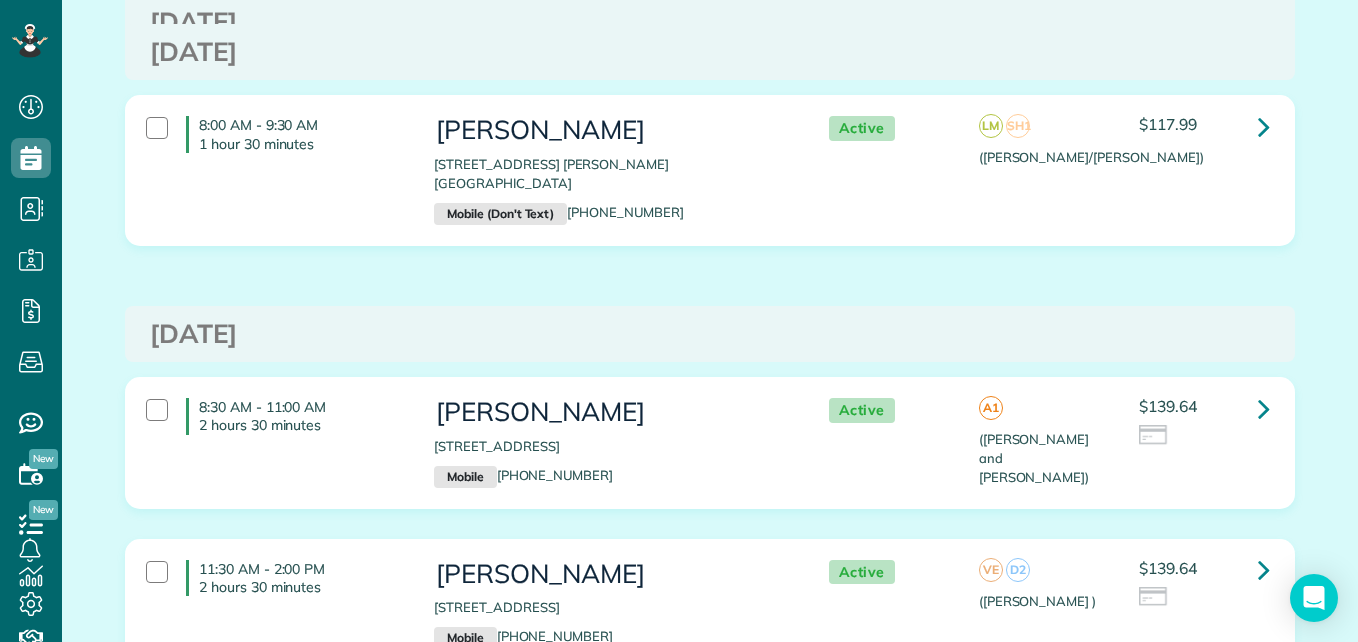 scroll, scrollTop: 0, scrollLeft: 0, axis: both 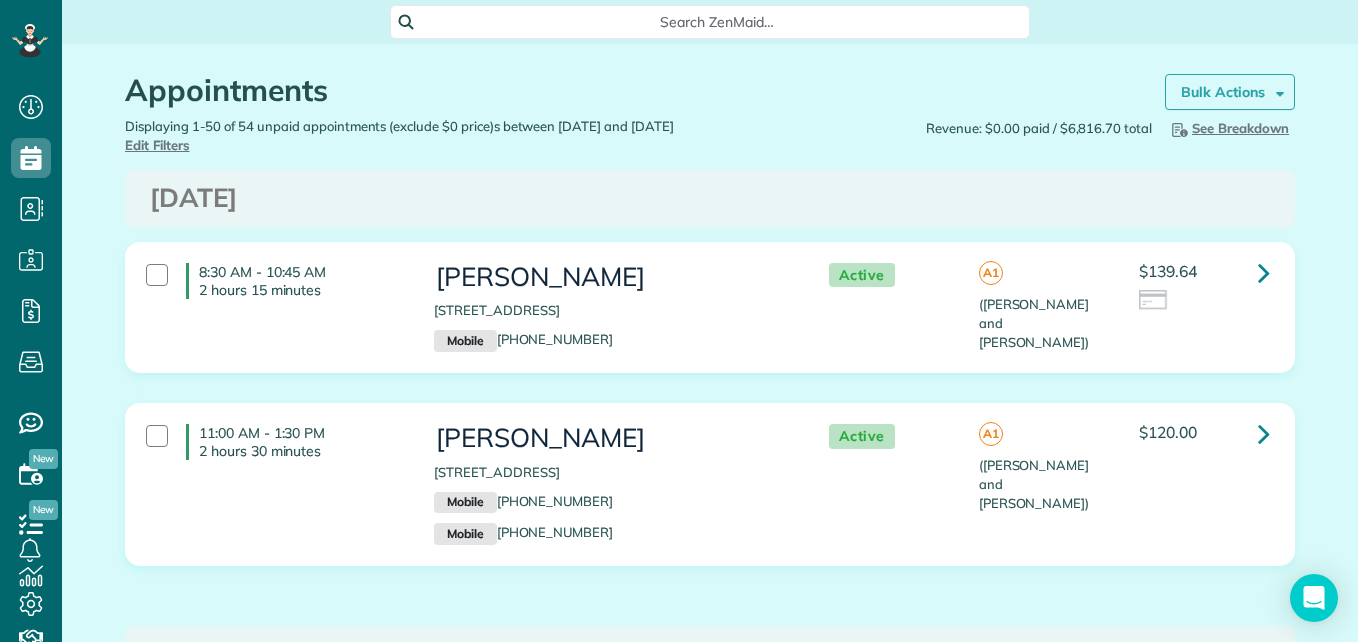 click on "Bulk Actions" at bounding box center [1223, 92] 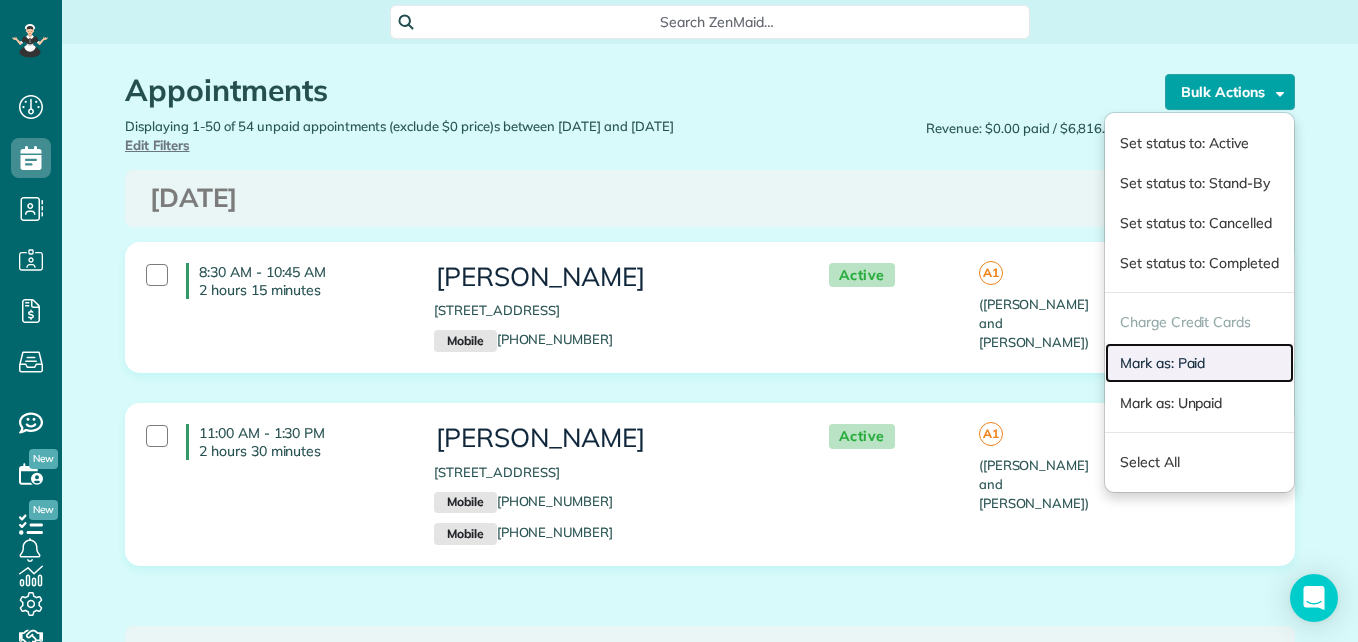 click on "Mark as: Paid" at bounding box center [1199, 363] 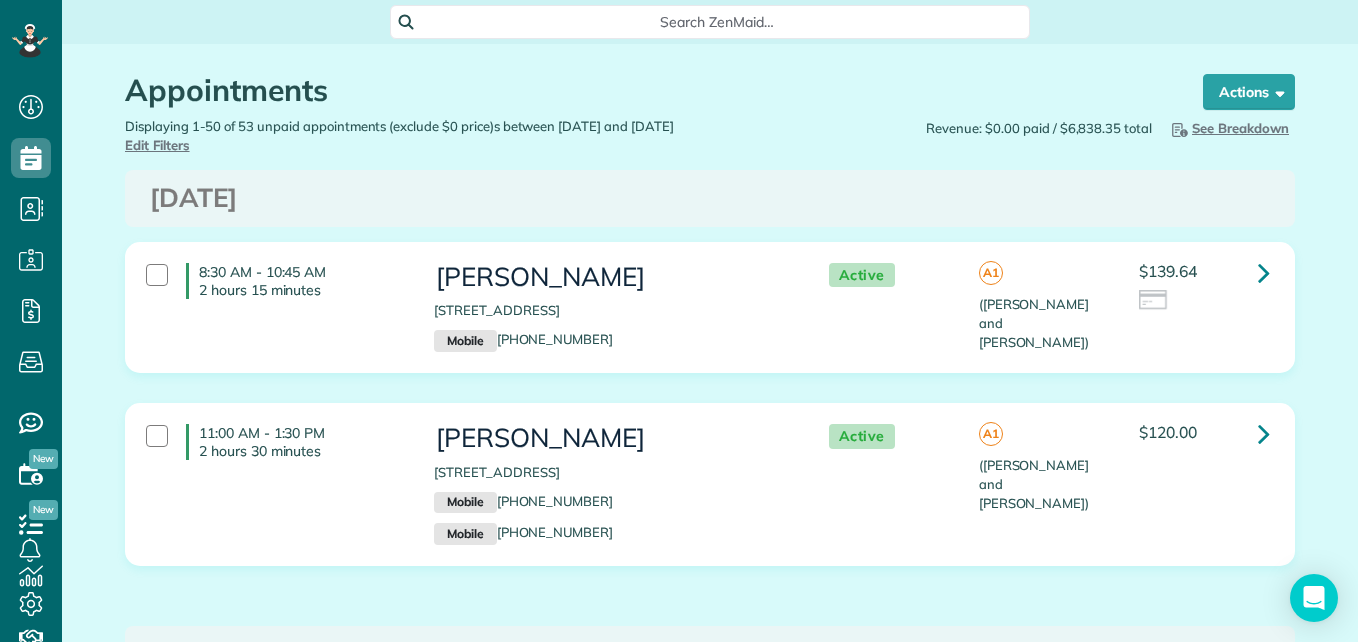 scroll, scrollTop: 0, scrollLeft: 0, axis: both 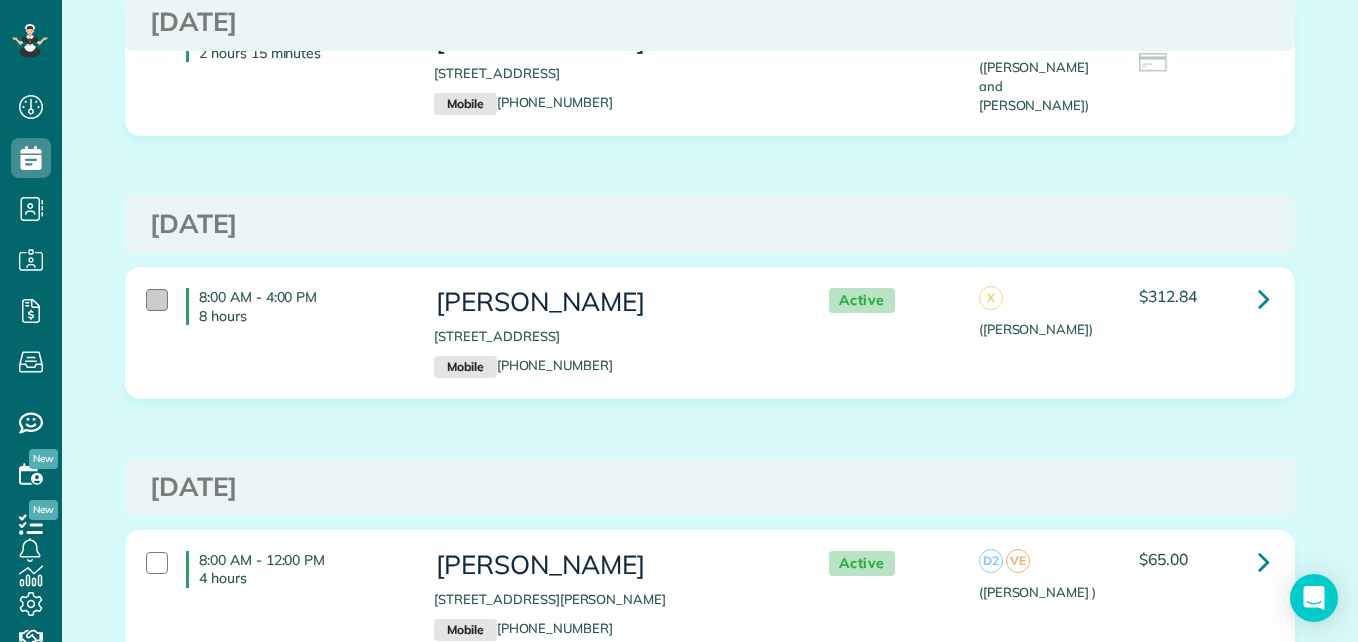 click at bounding box center (157, 300) 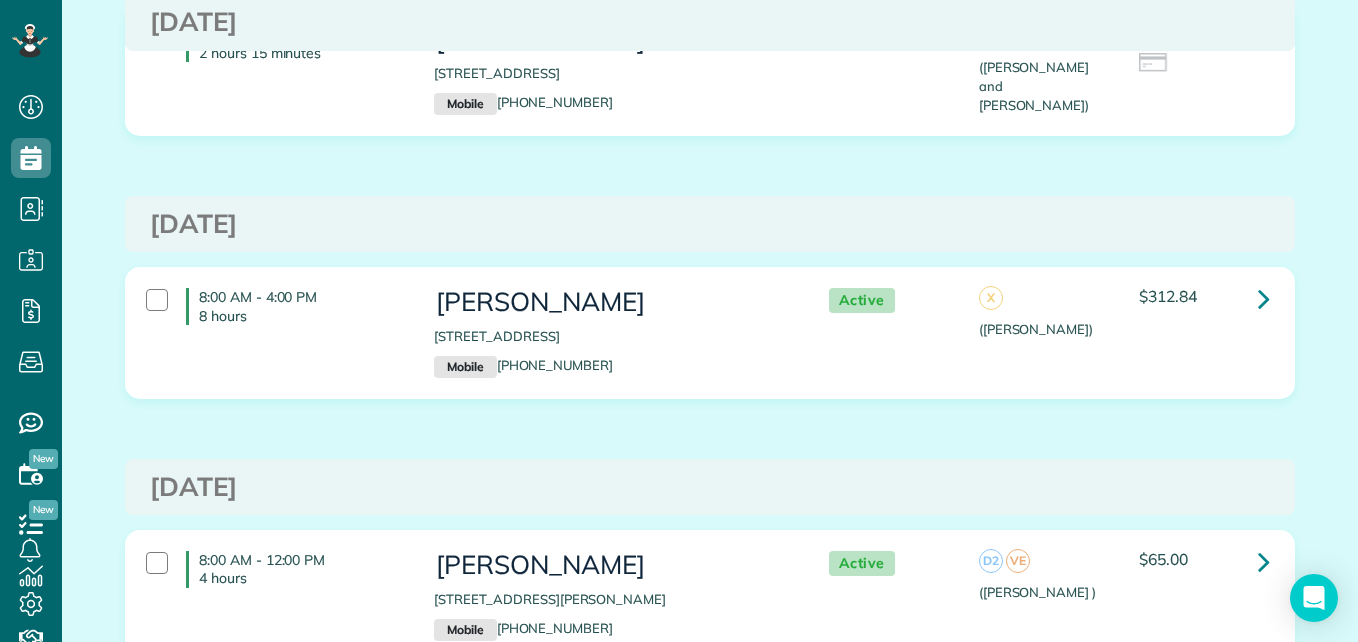 scroll, scrollTop: 0, scrollLeft: 0, axis: both 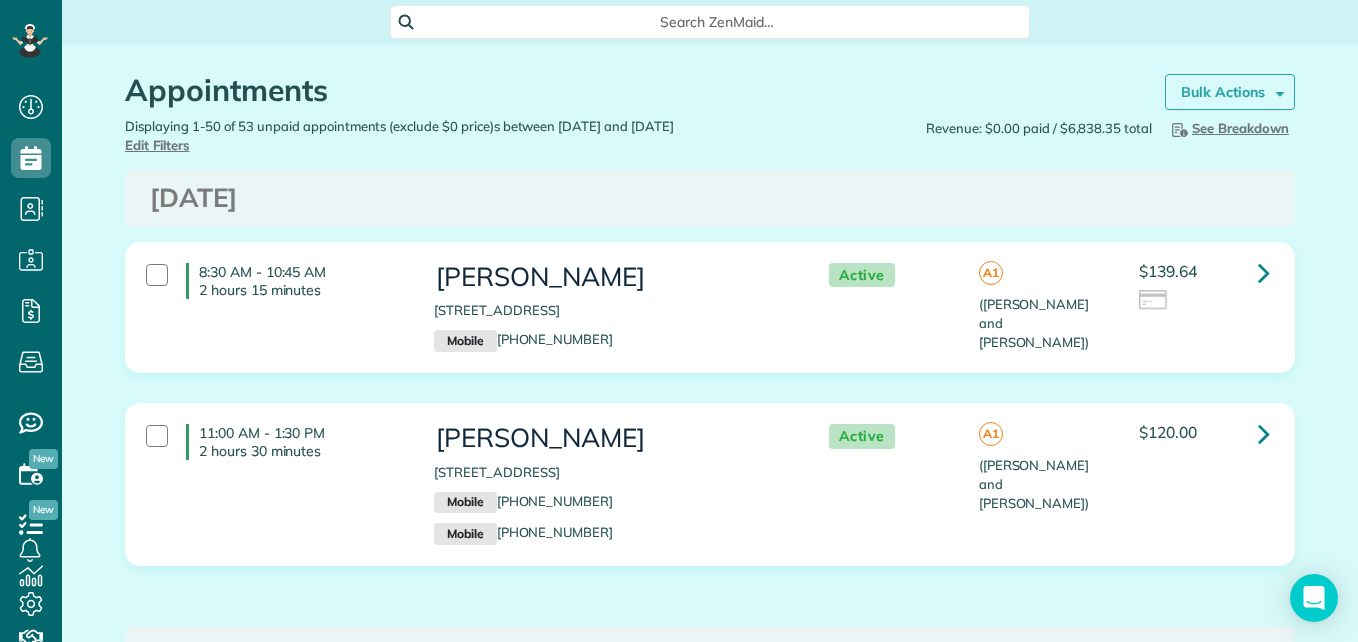 click on "Bulk Actions" at bounding box center (1230, 92) 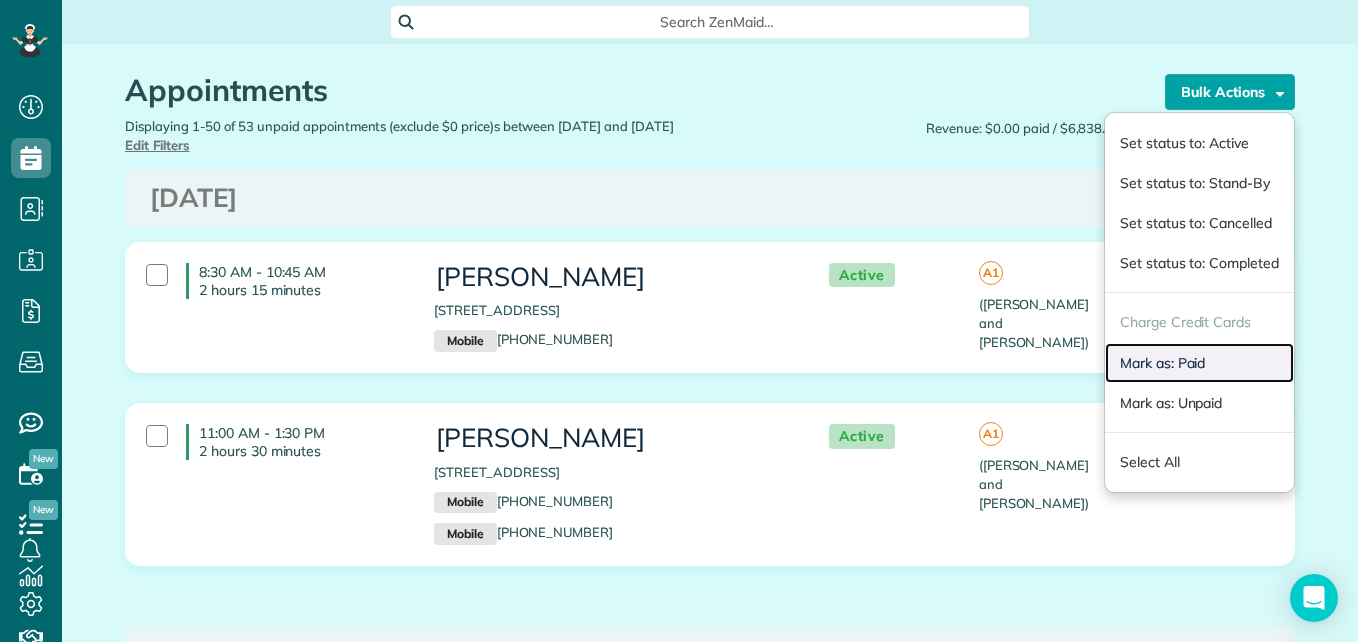 click on "Mark as: Paid" at bounding box center [1199, 363] 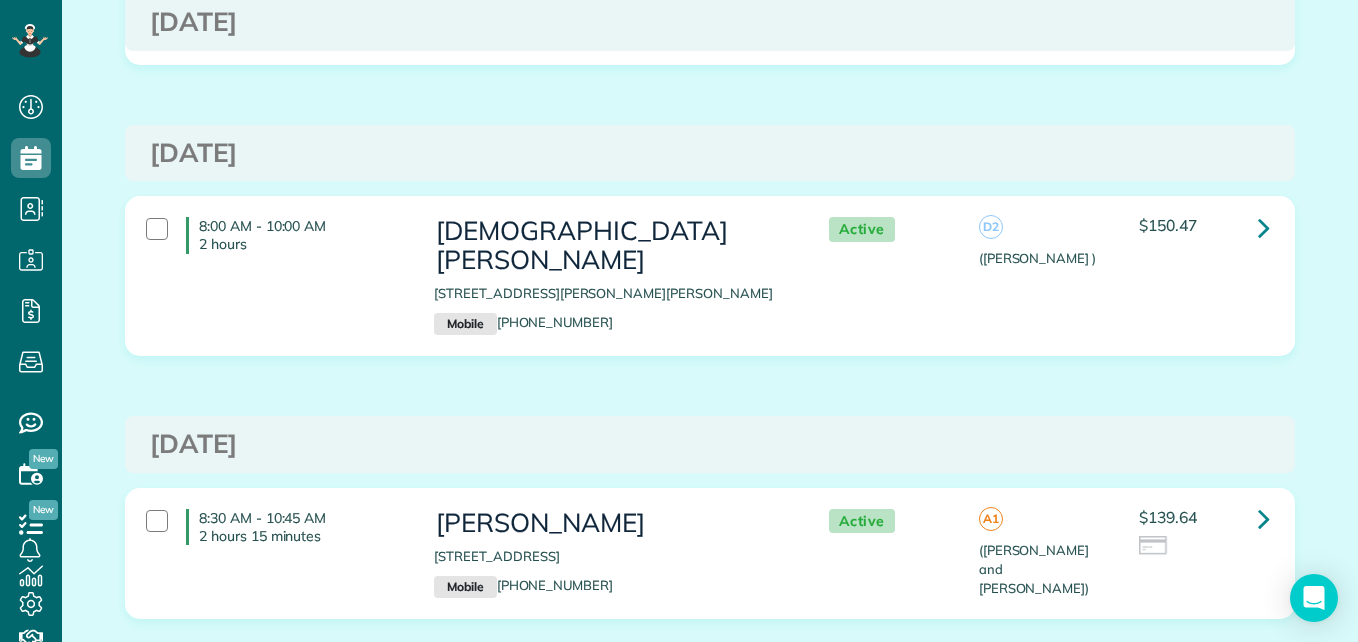 scroll, scrollTop: 1187, scrollLeft: 0, axis: vertical 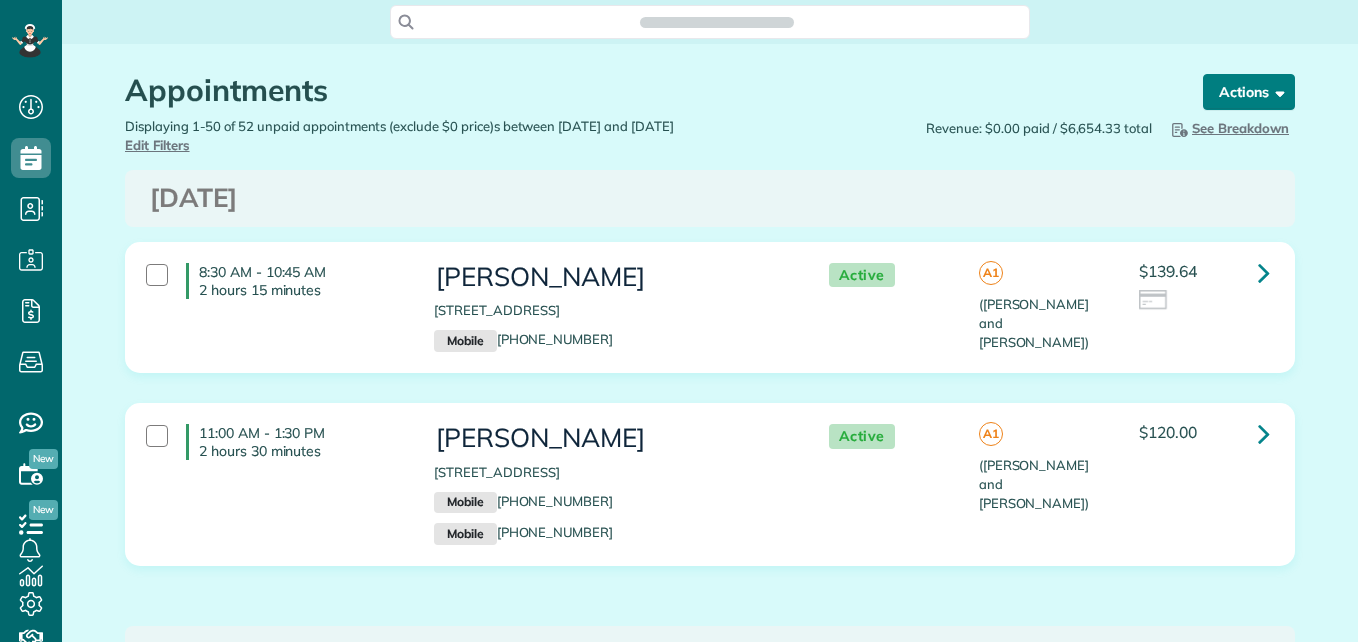 click on "Actions" at bounding box center (1249, 92) 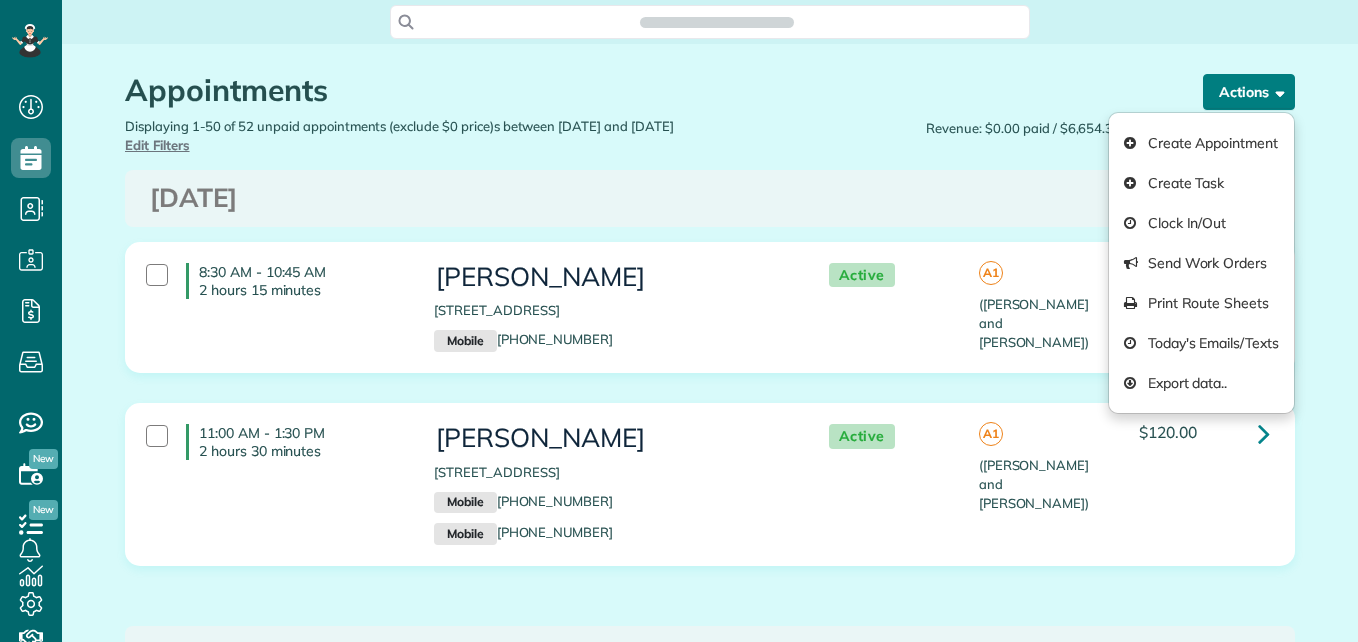 scroll, scrollTop: 642, scrollLeft: 62, axis: both 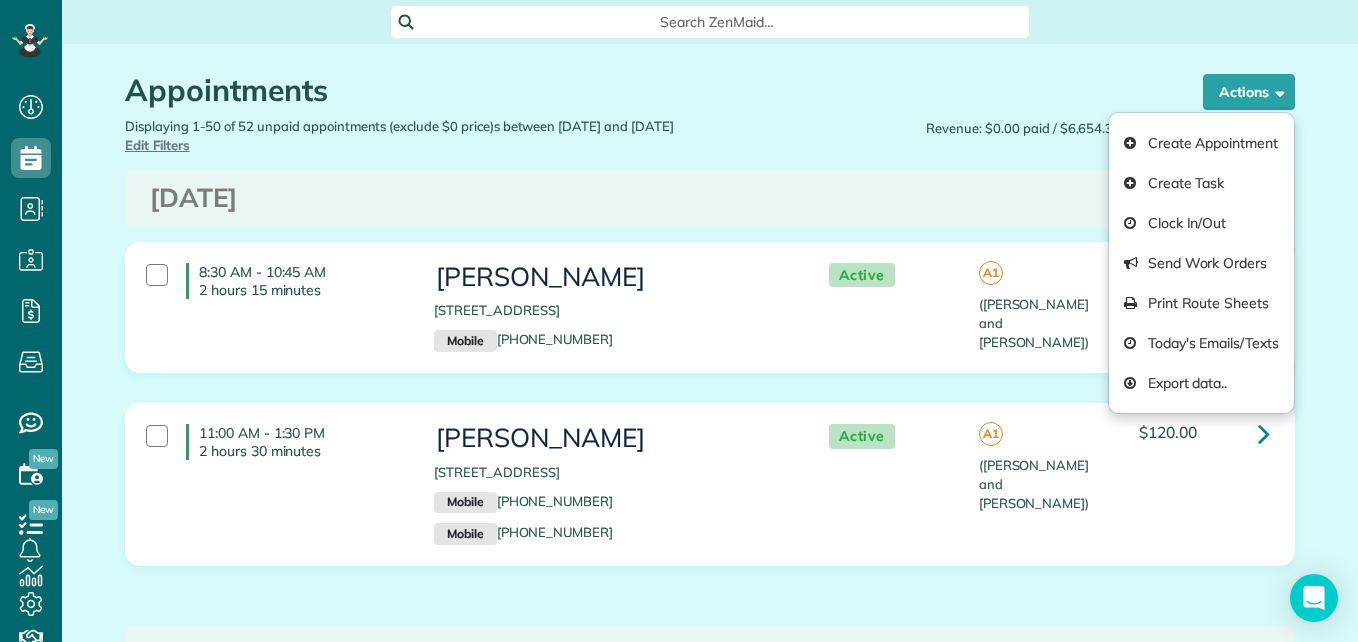 click on "Appointments
the List View [2 min]
Schedule Changes
Actions
Create Appointment
Create Task
Clock In/Out
Send Work Orders
Print Route Sheets
Today's Emails/Texts
Export data..
Bulk Actions
Set status to: Active
Set status to: Stand-By" at bounding box center [710, 6038] 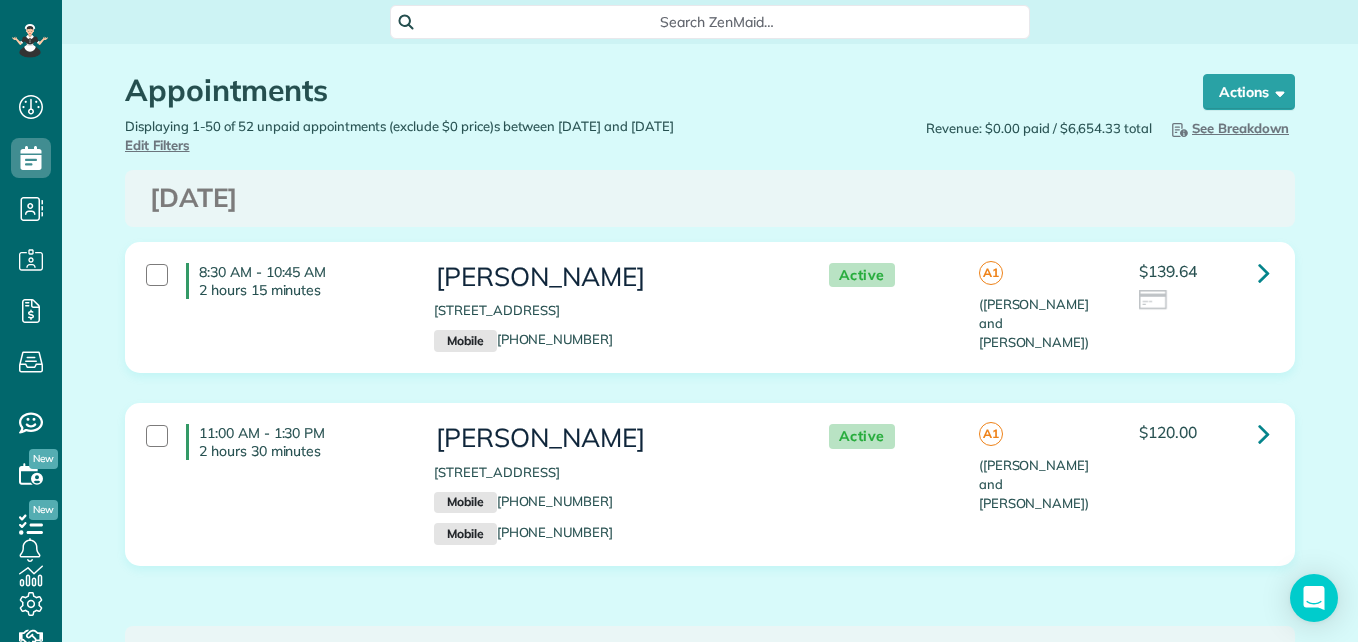 scroll, scrollTop: 0, scrollLeft: 0, axis: both 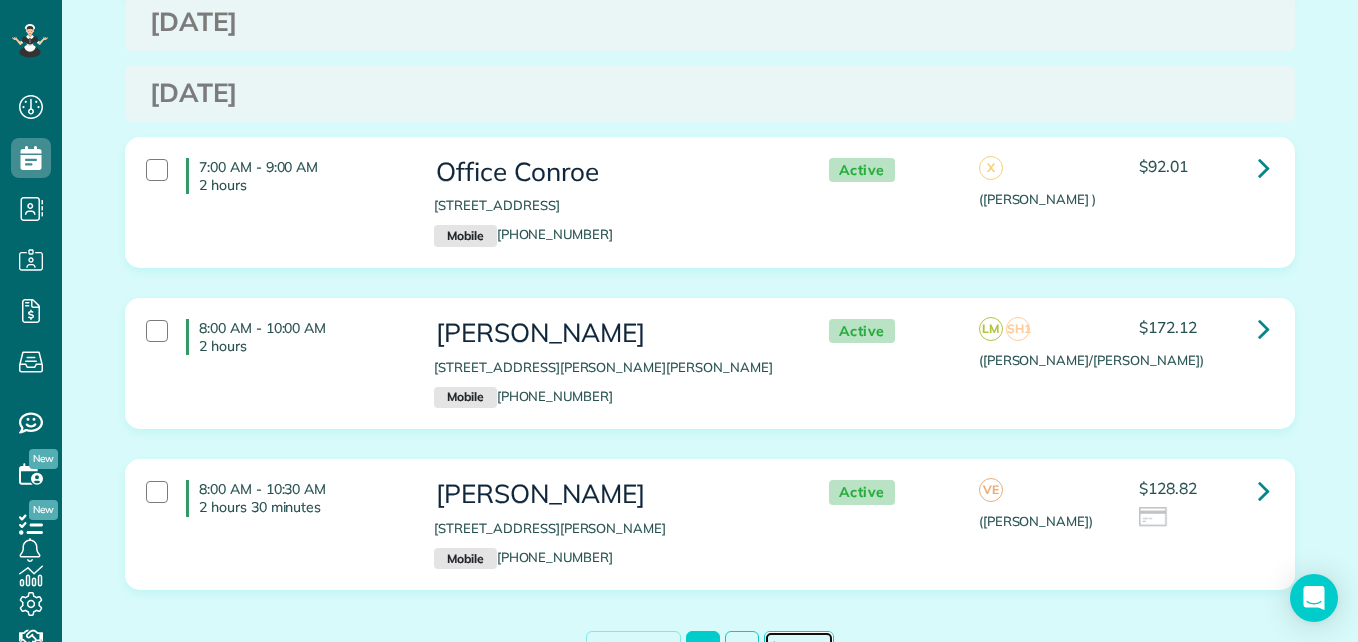 click on "Next →" at bounding box center (799, 648) 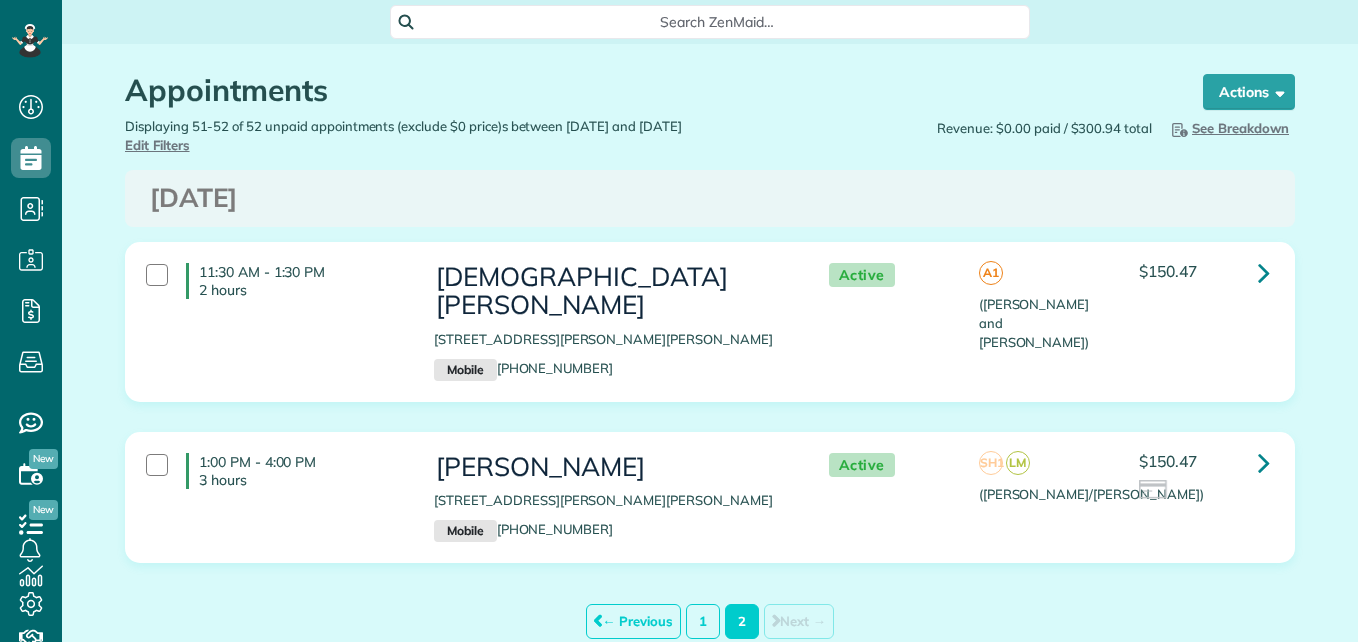 scroll, scrollTop: 0, scrollLeft: 0, axis: both 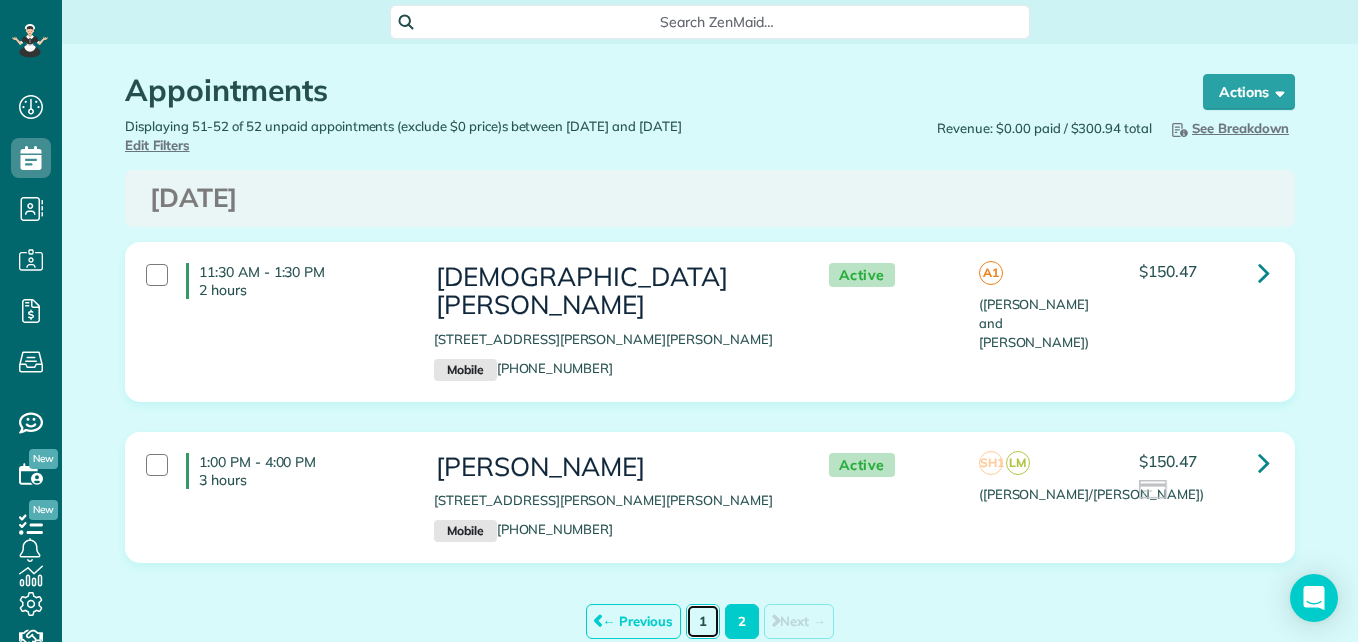click on "1" at bounding box center (703, 621) 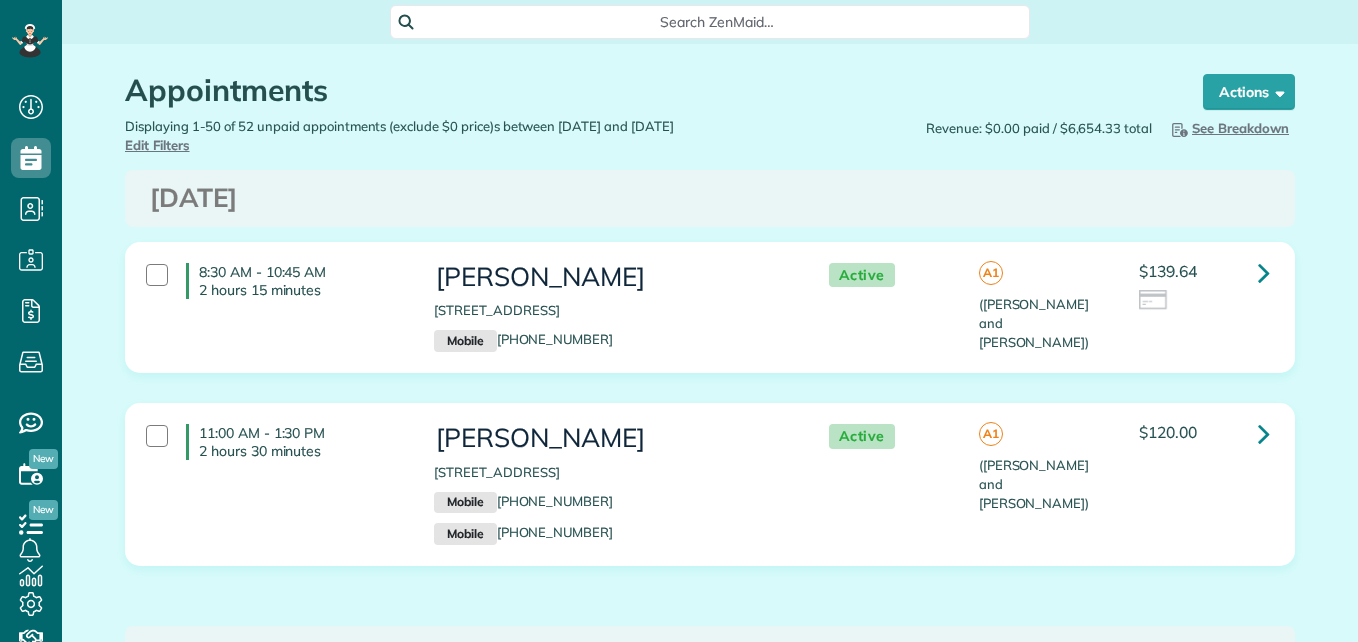 scroll, scrollTop: 0, scrollLeft: 0, axis: both 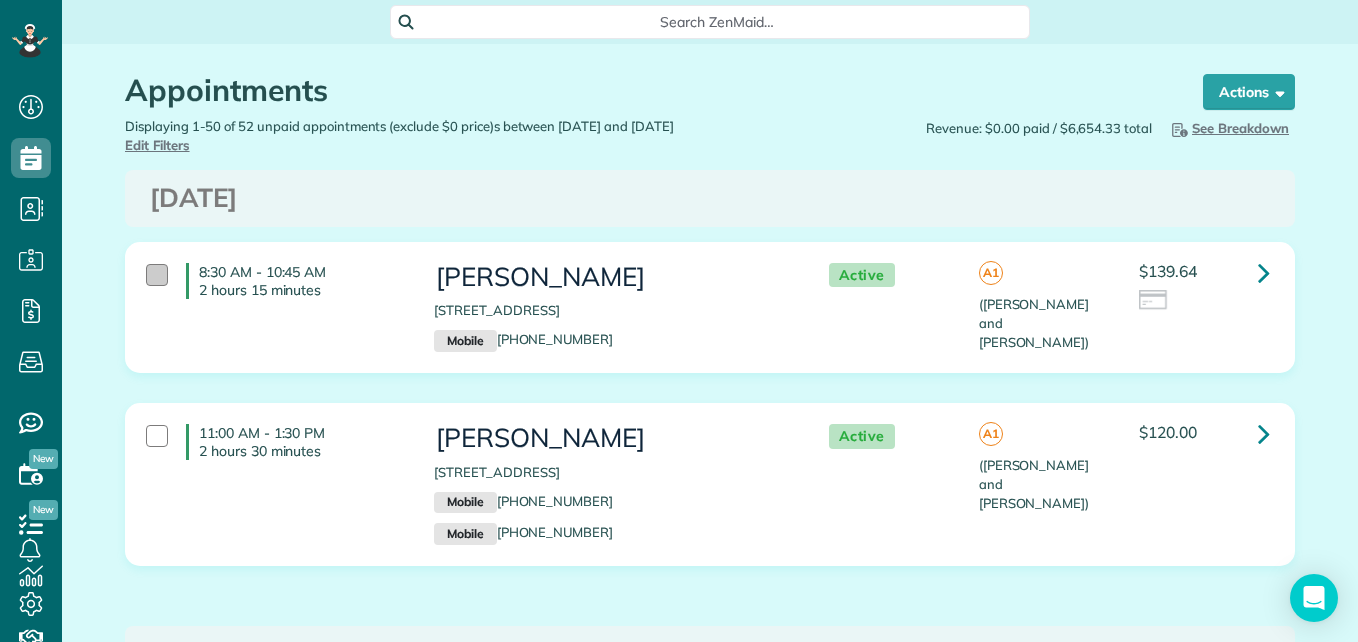 click at bounding box center (157, 275) 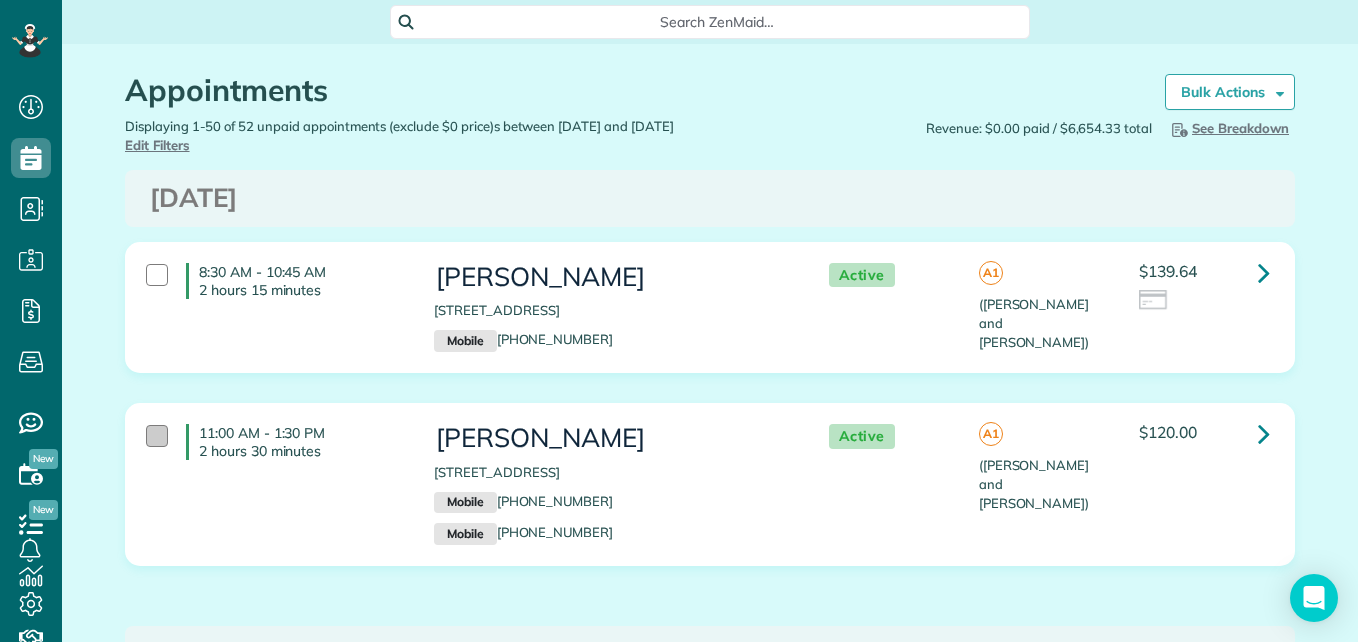 click at bounding box center [157, 436] 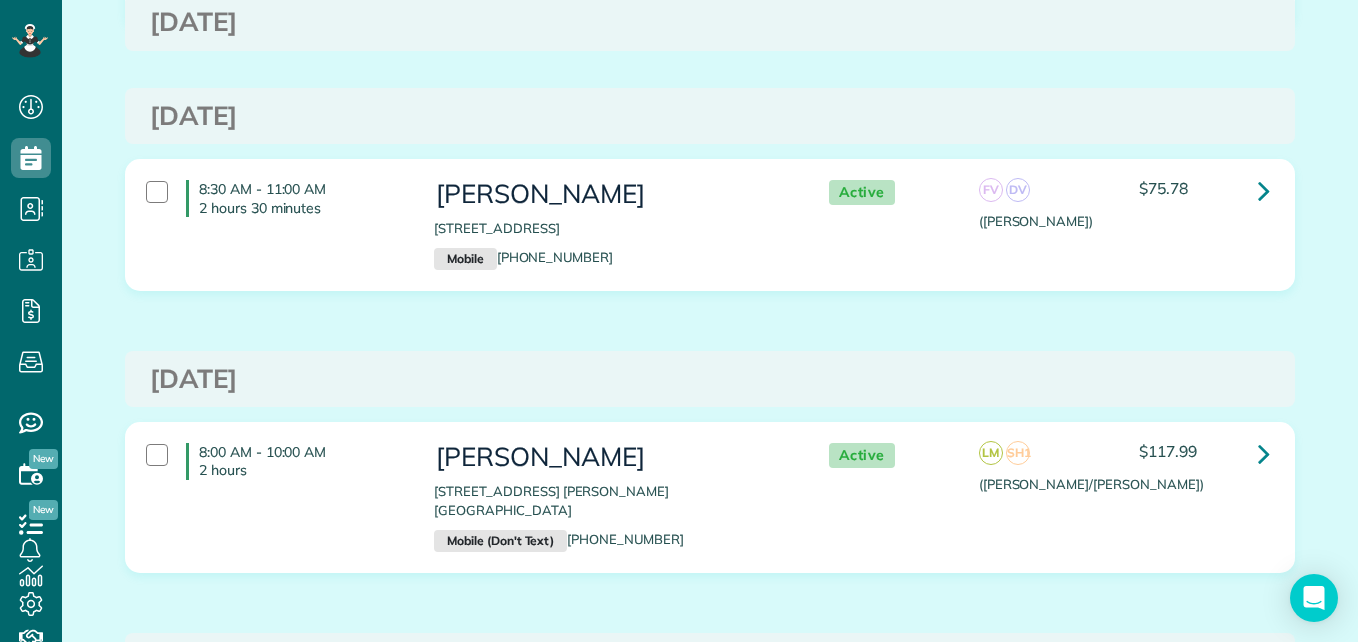 scroll, scrollTop: 558, scrollLeft: 0, axis: vertical 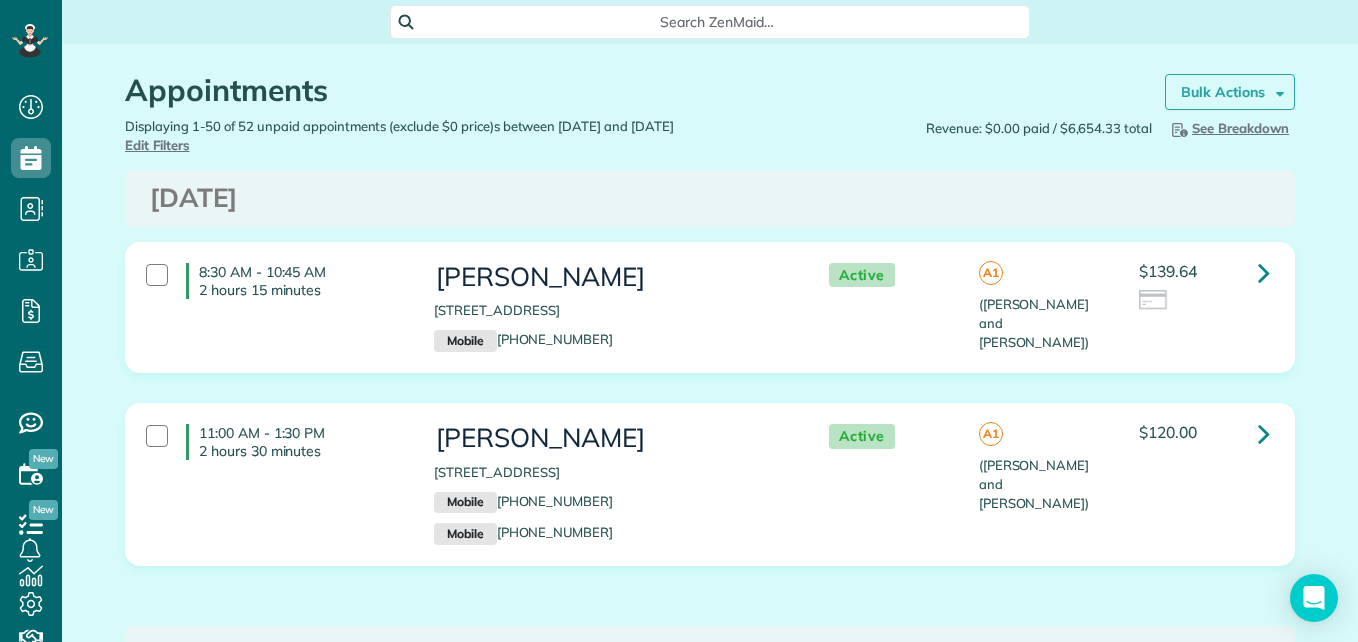 click on "Bulk Actions" at bounding box center [1230, 92] 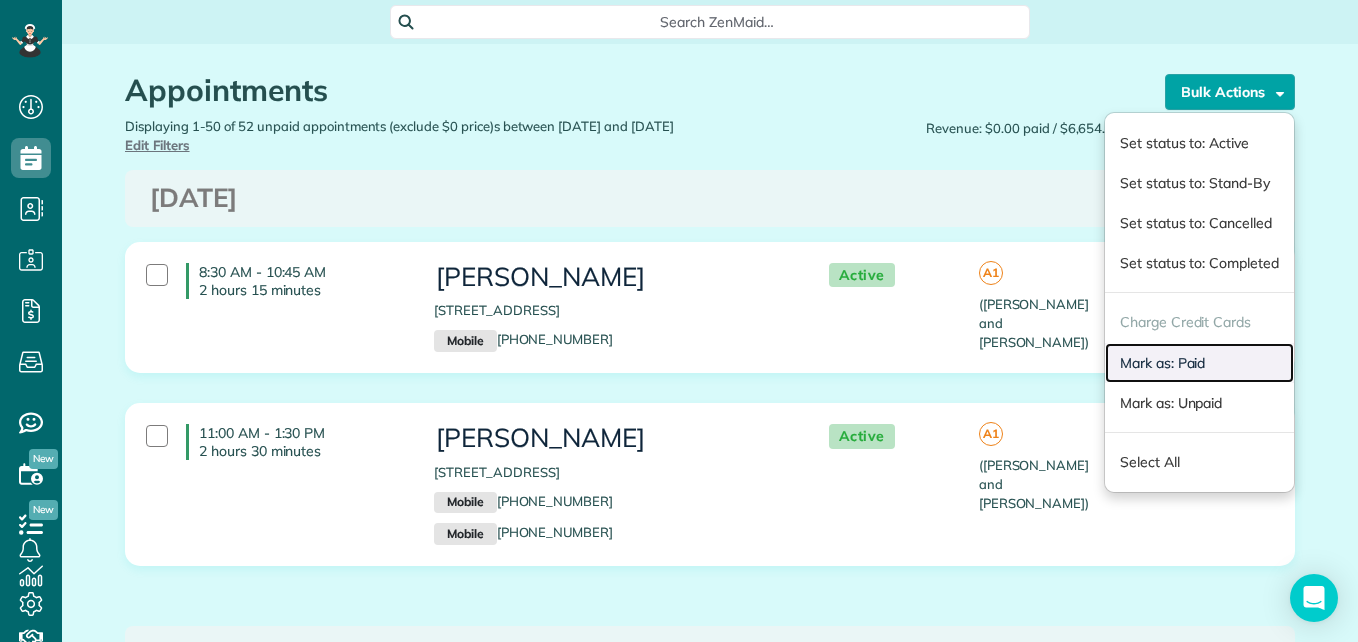 click on "Mark as: Paid" at bounding box center (1199, 363) 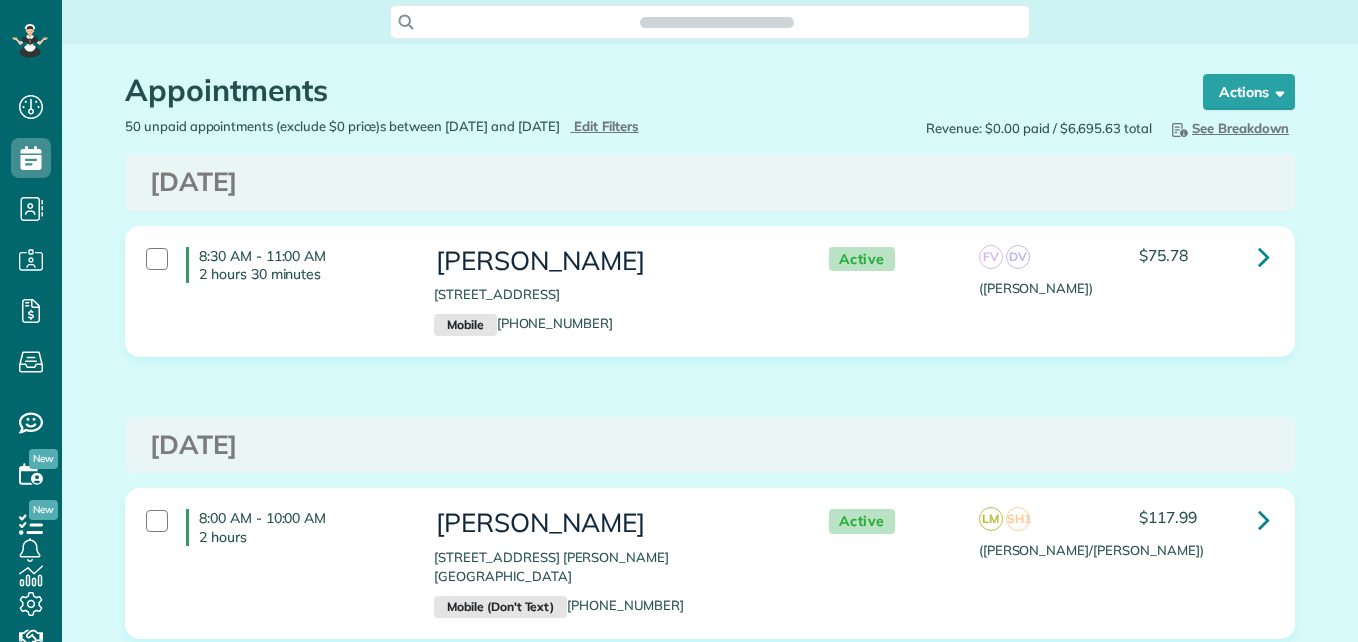 scroll, scrollTop: 0, scrollLeft: 0, axis: both 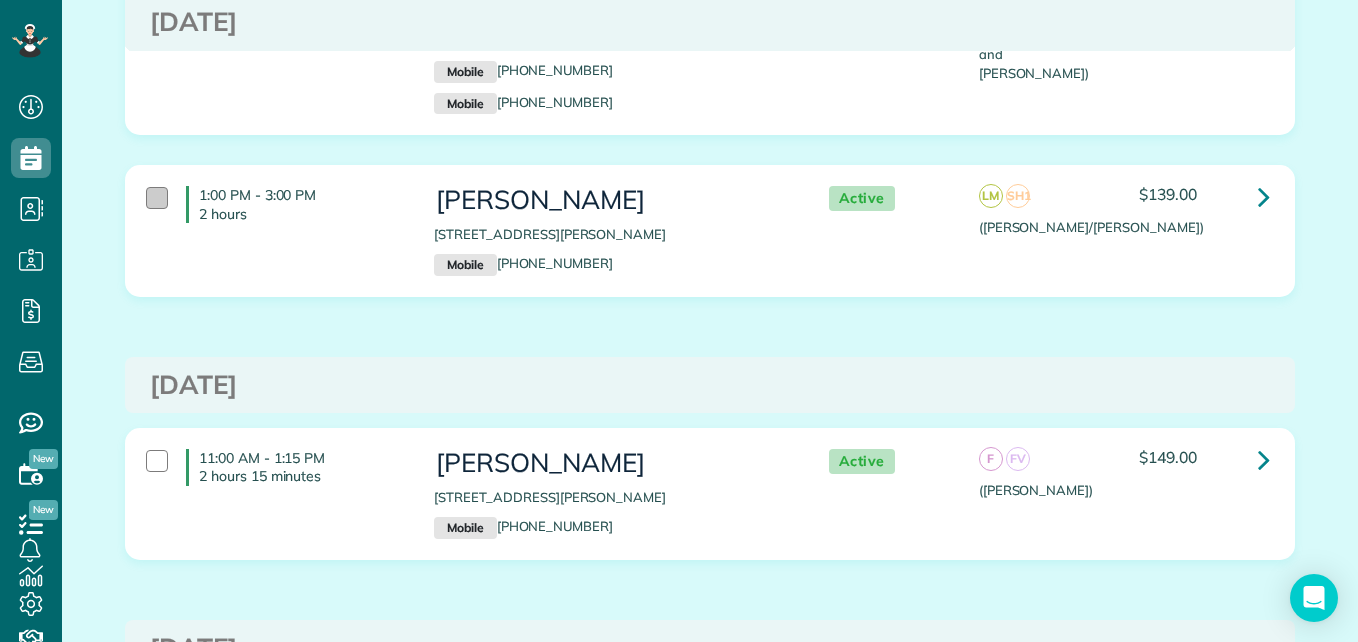 click at bounding box center [157, 198] 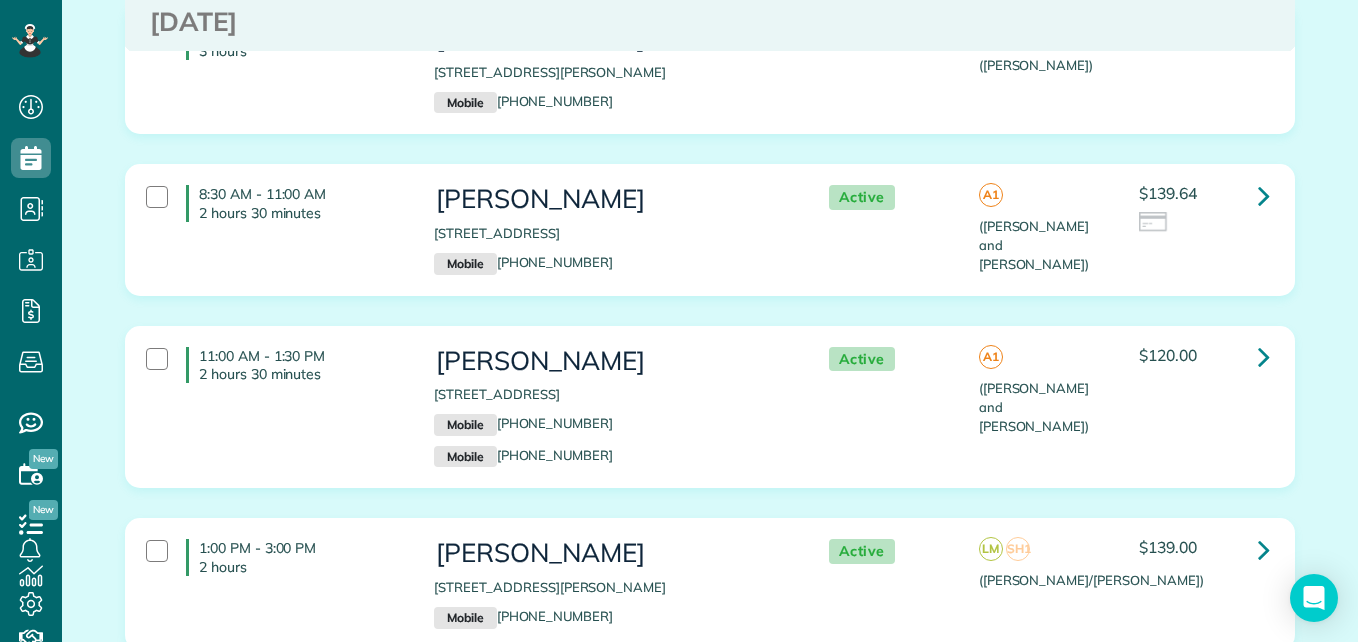 scroll, scrollTop: 8223, scrollLeft: 0, axis: vertical 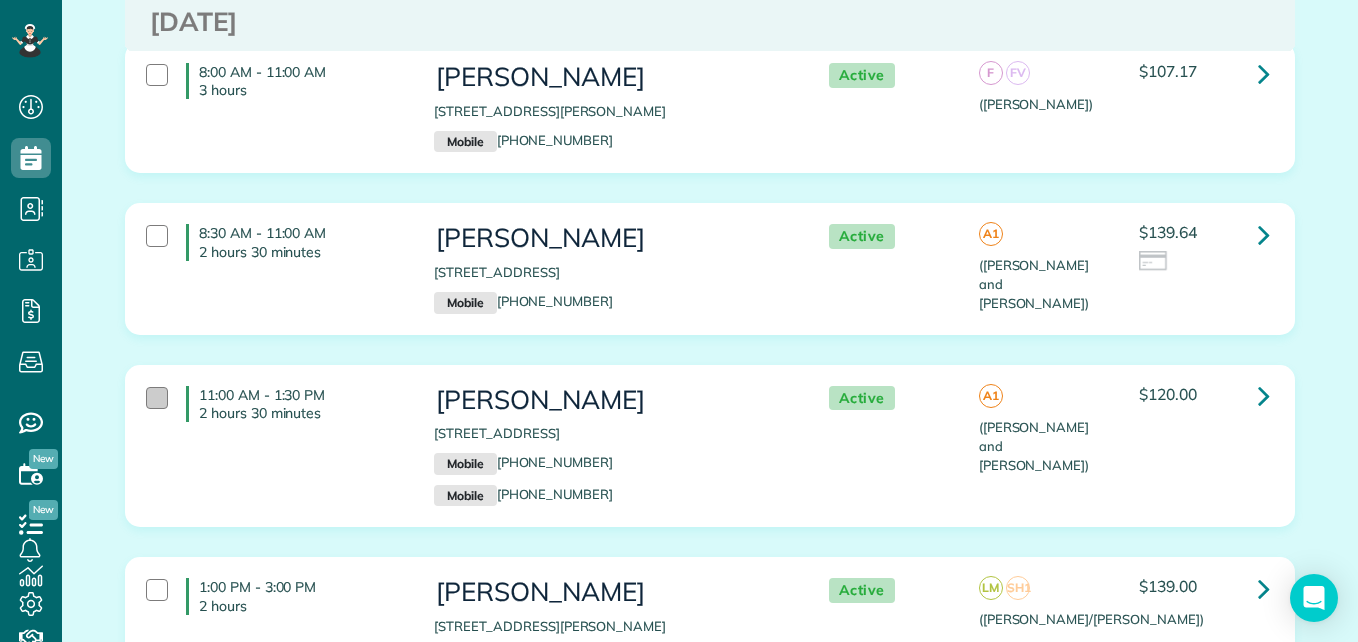 click at bounding box center [157, 398] 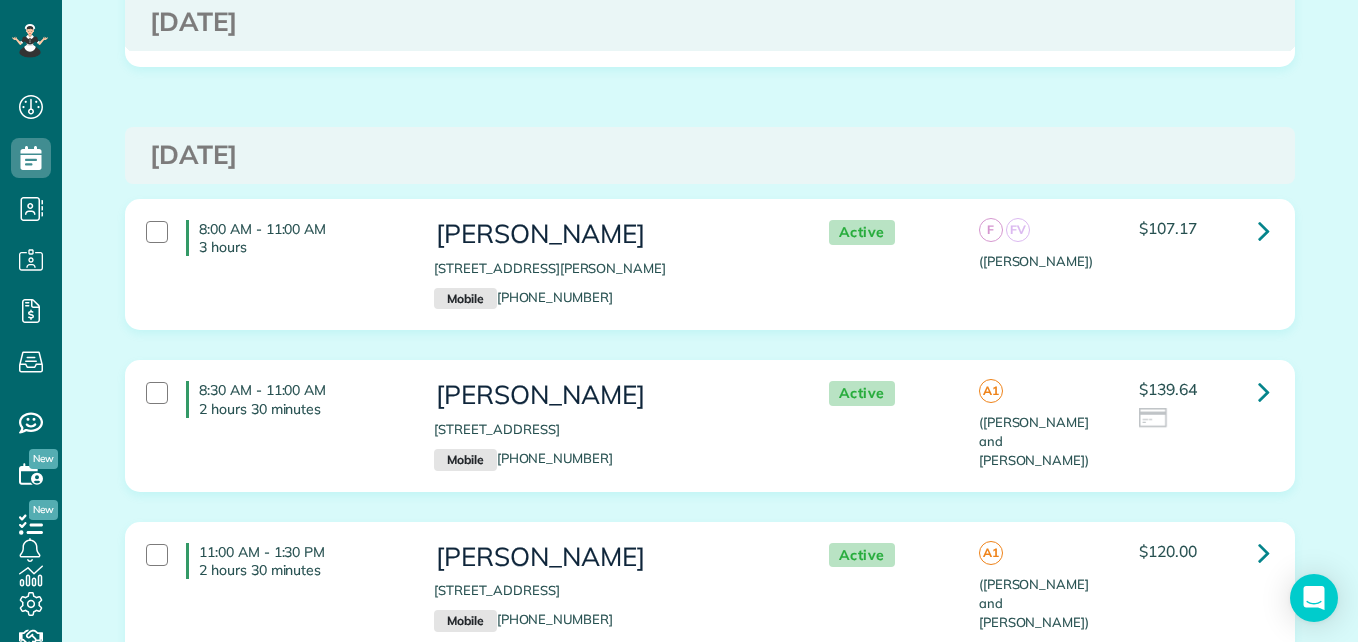 scroll, scrollTop: 8027, scrollLeft: 0, axis: vertical 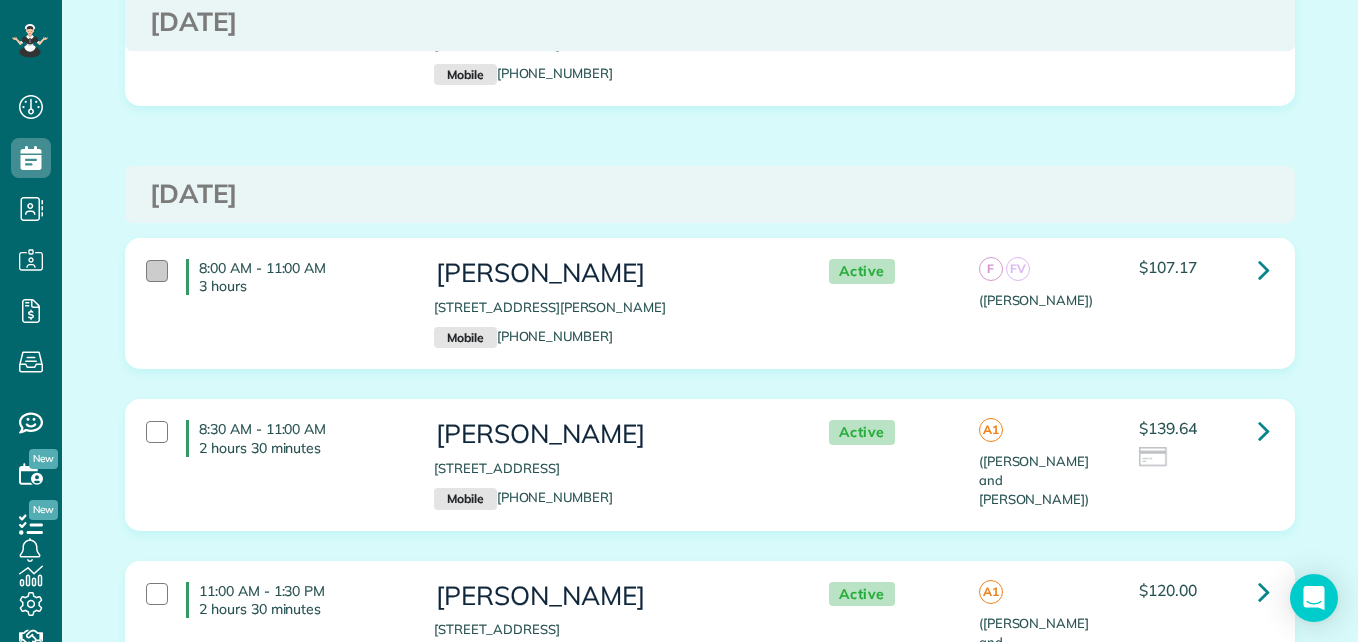 click at bounding box center [157, 271] 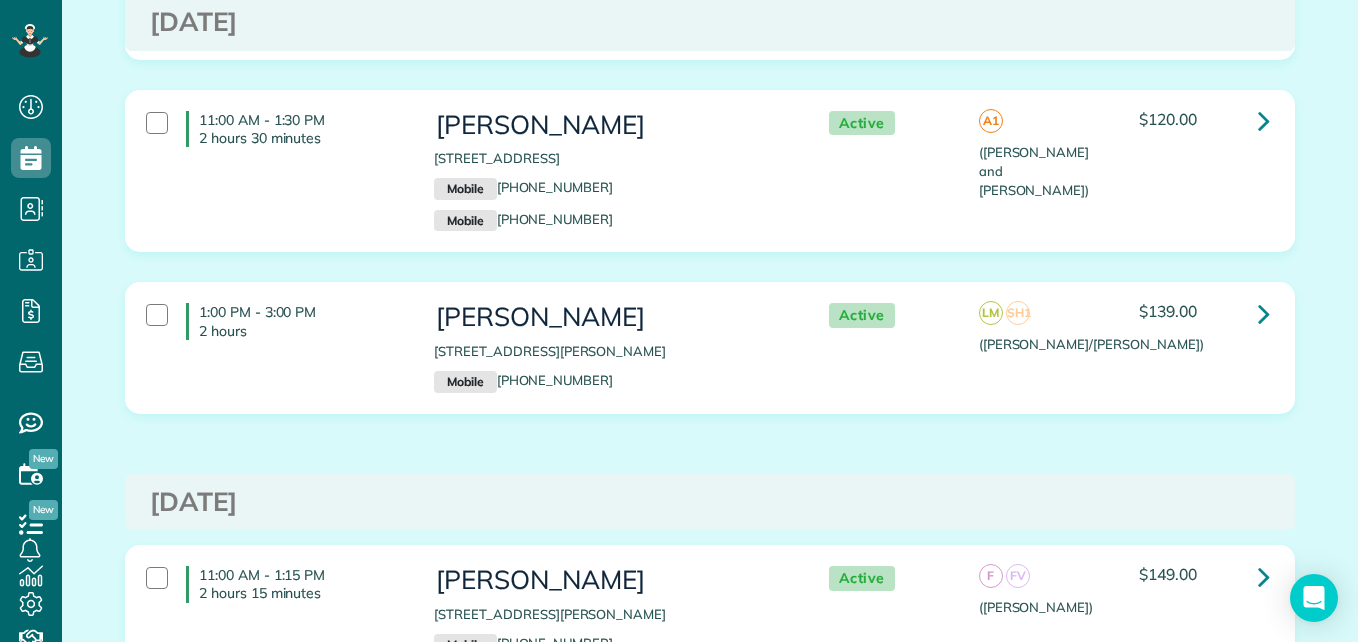 scroll, scrollTop: 8517, scrollLeft: 0, axis: vertical 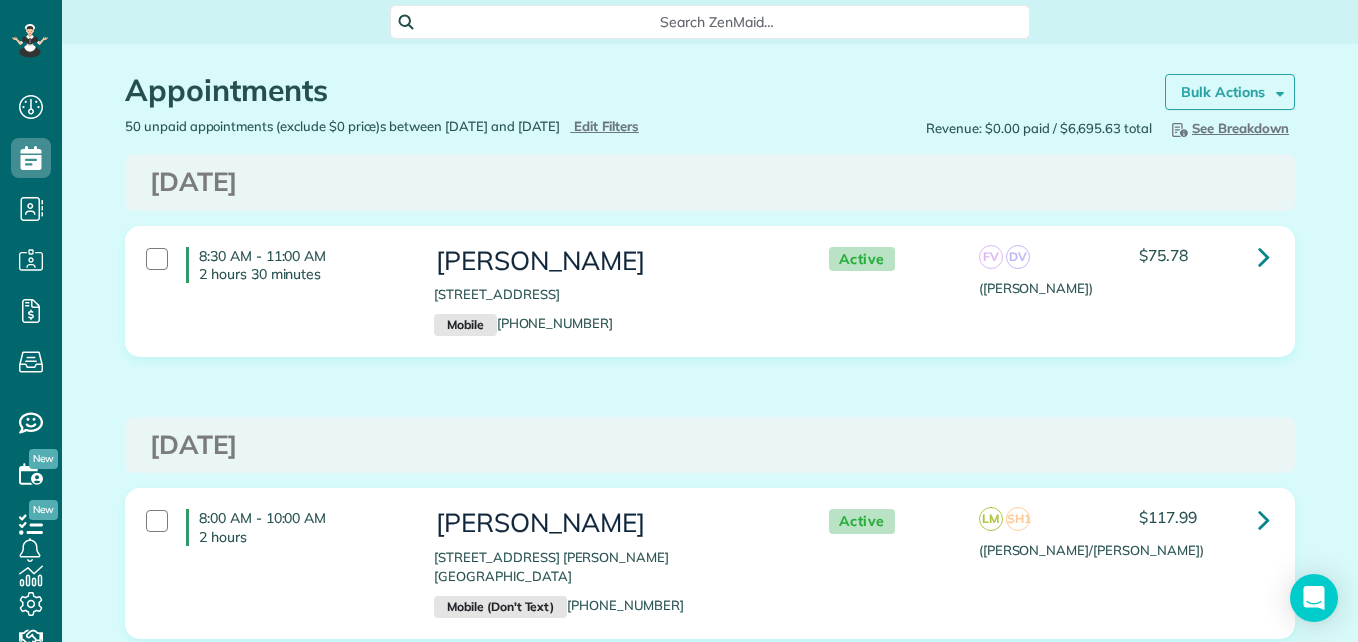 click on "Bulk Actions" at bounding box center (1223, 92) 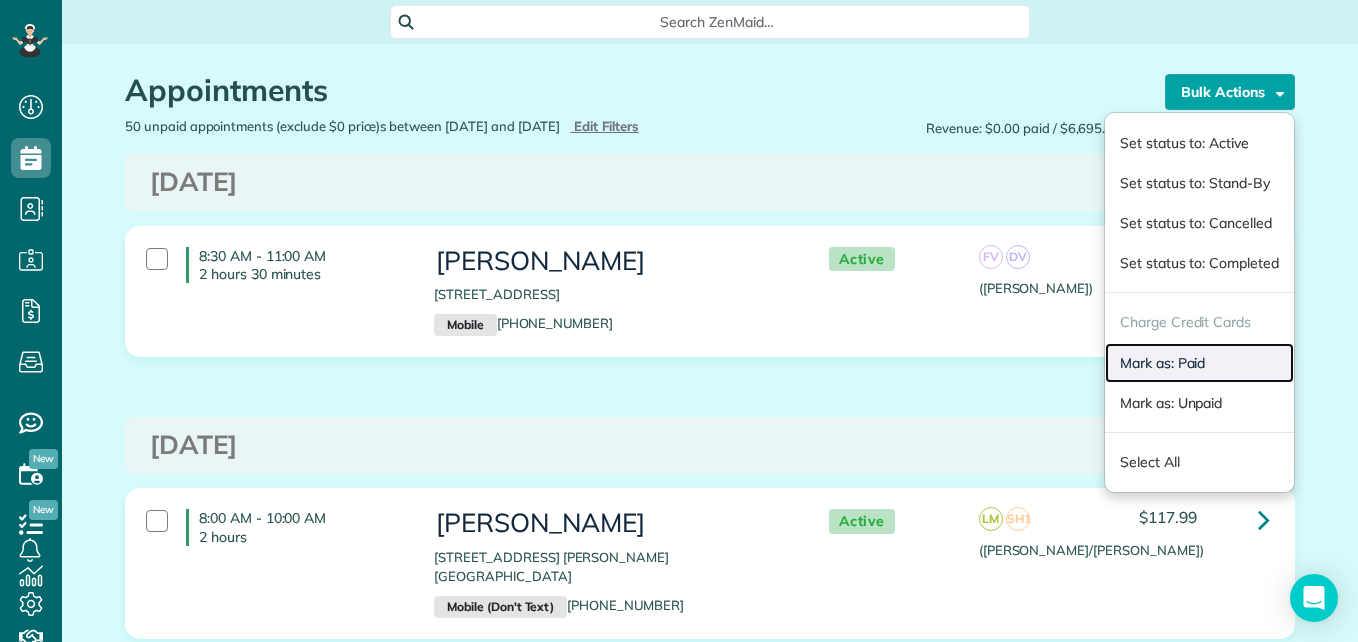 click on "Mark as: Paid" at bounding box center [1199, 363] 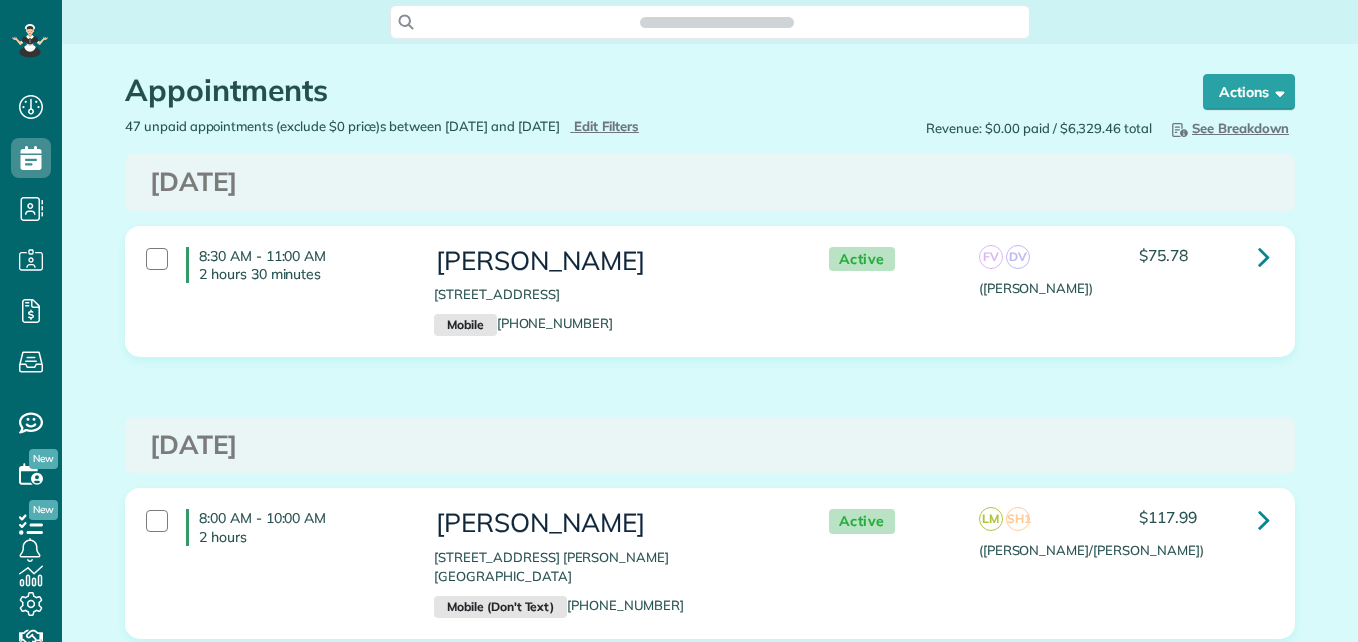 scroll, scrollTop: 0, scrollLeft: 0, axis: both 